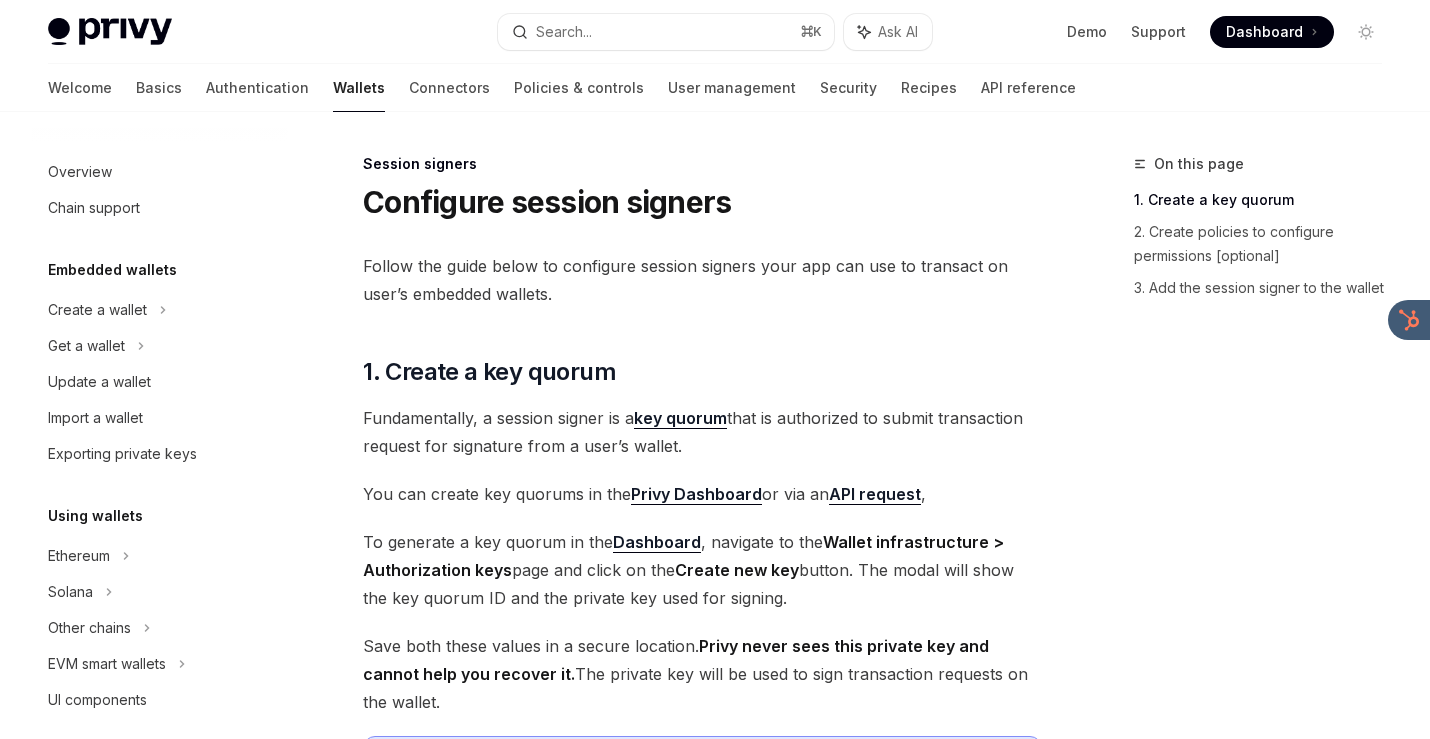 scroll, scrollTop: 0, scrollLeft: 0, axis: both 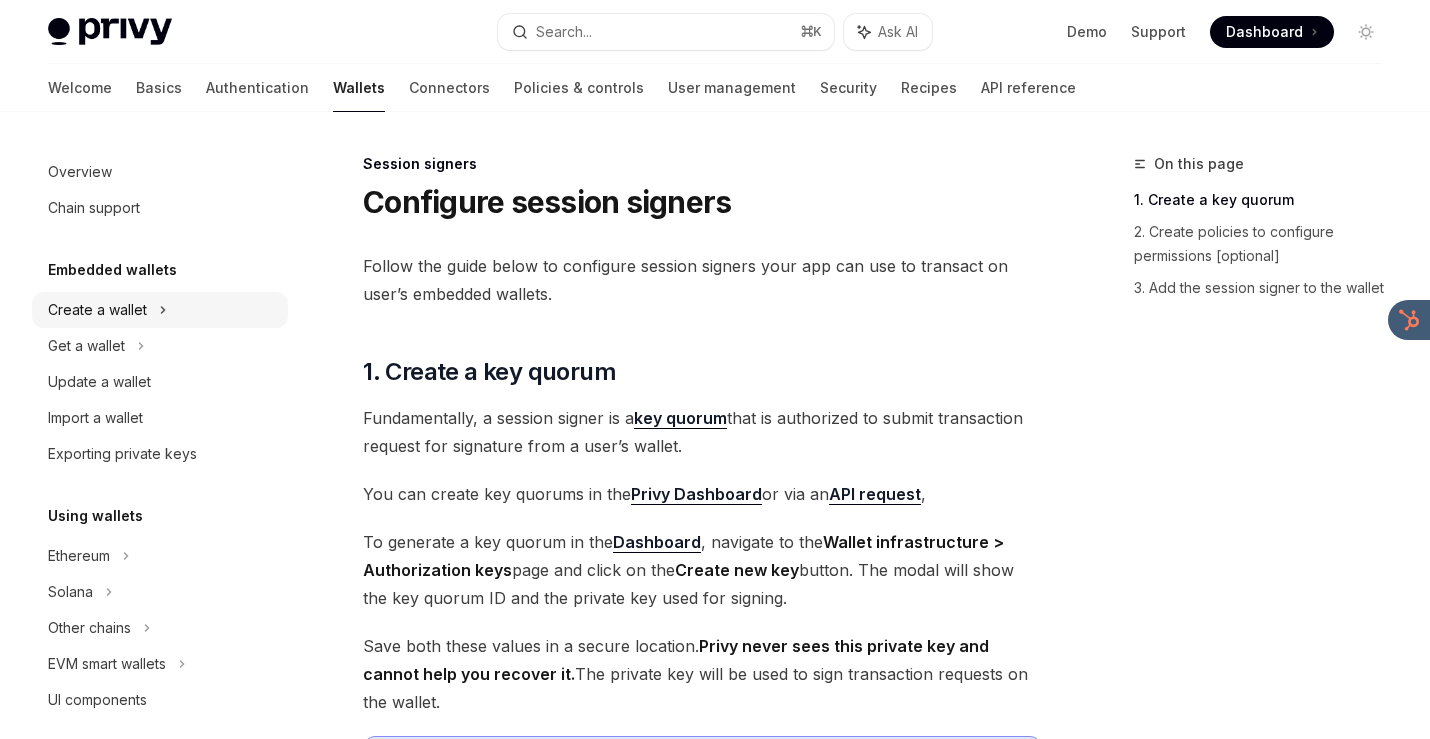 click on "Create a wallet" at bounding box center [97, 310] 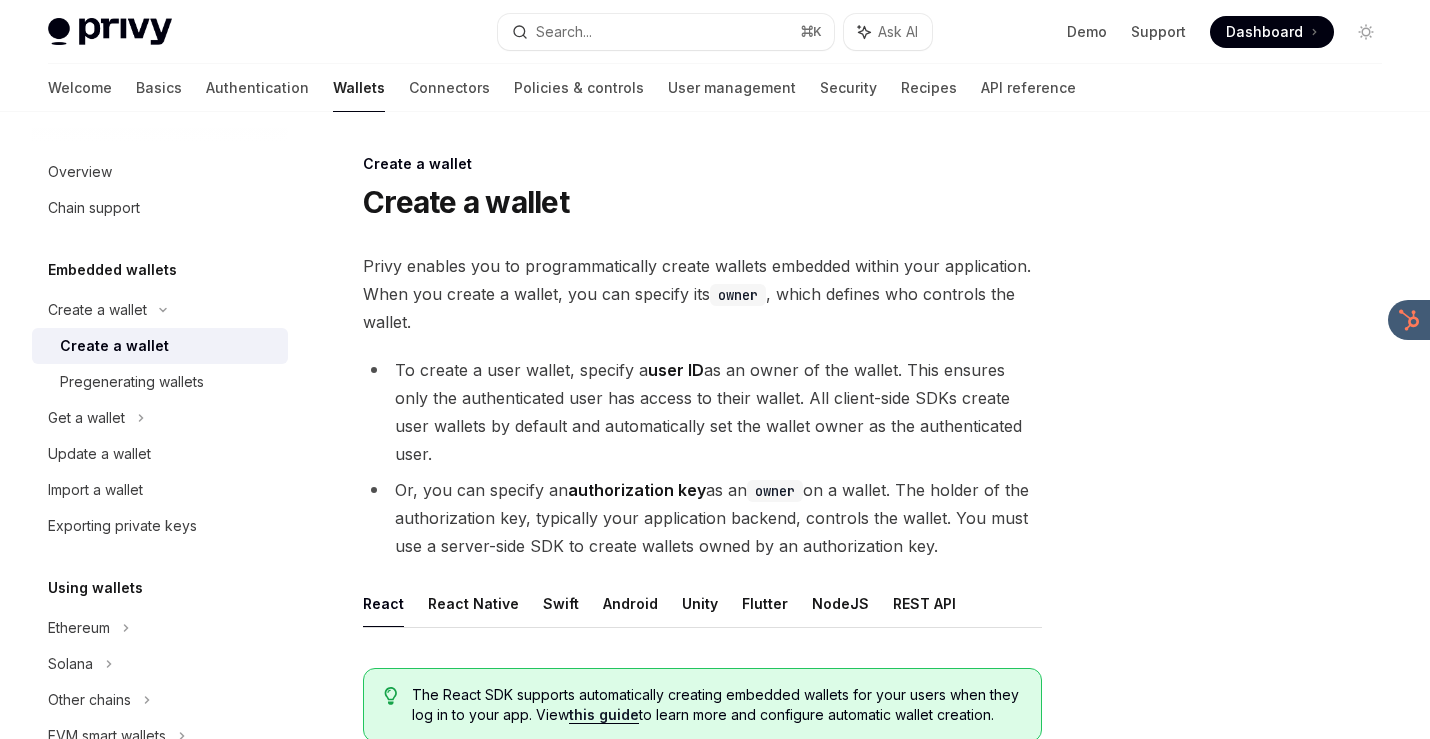 click on "Create a wallet" at bounding box center (114, 346) 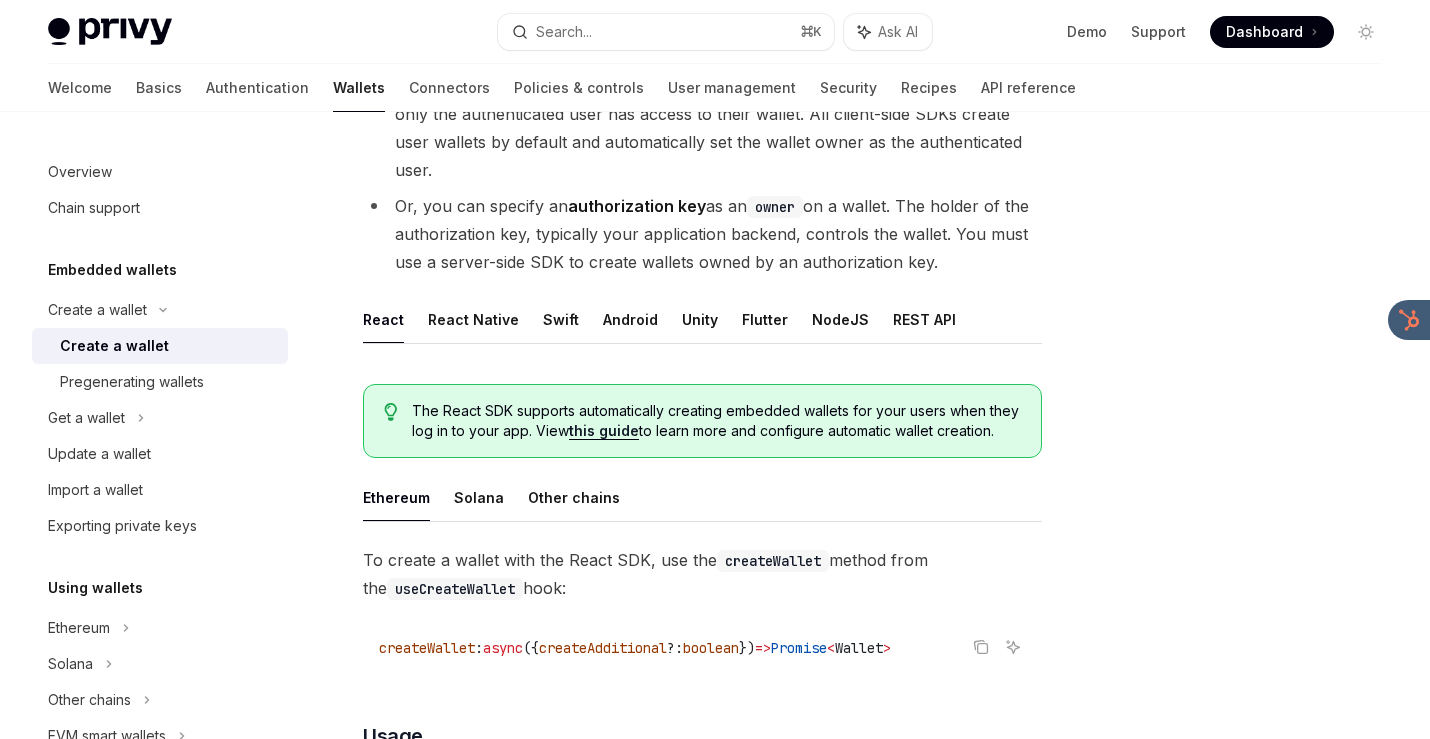 scroll, scrollTop: 321, scrollLeft: 0, axis: vertical 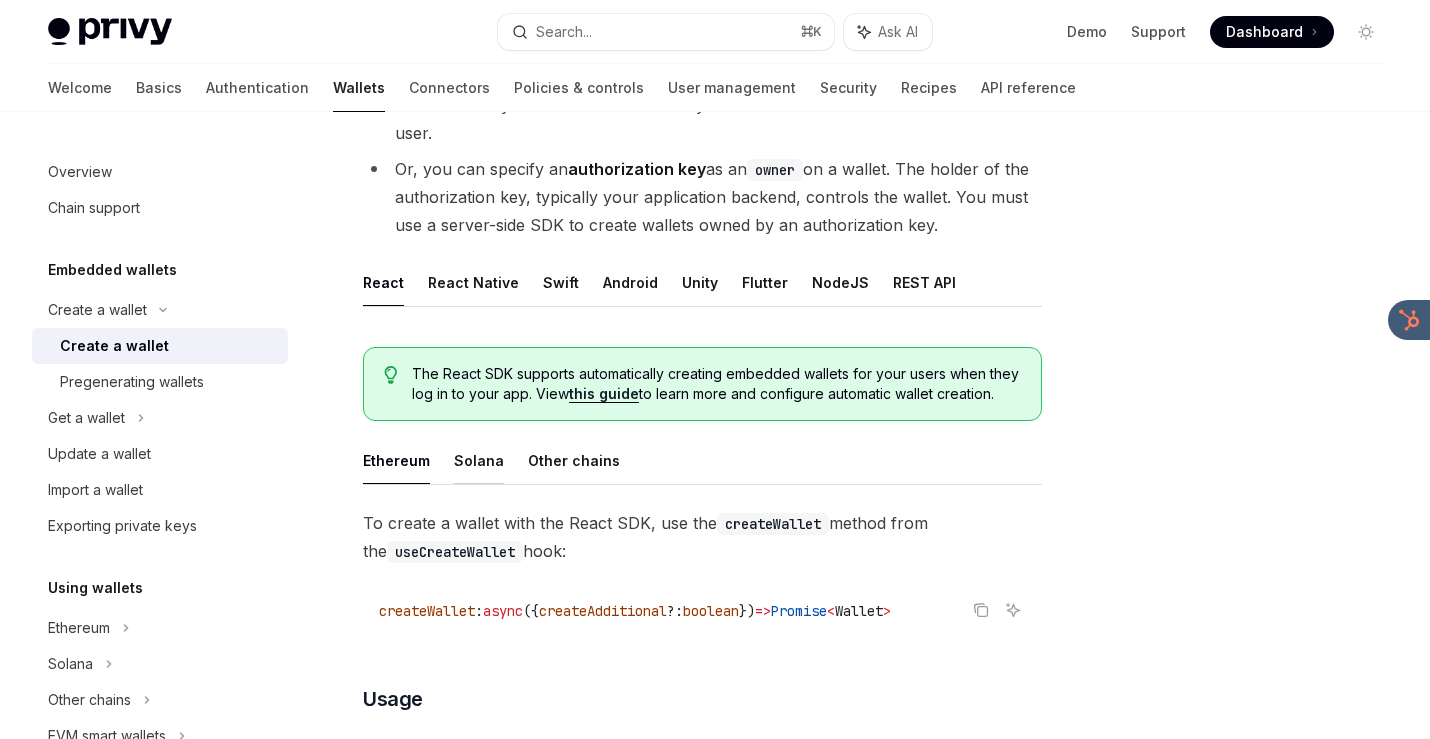 click on "Solana" at bounding box center (479, 460) 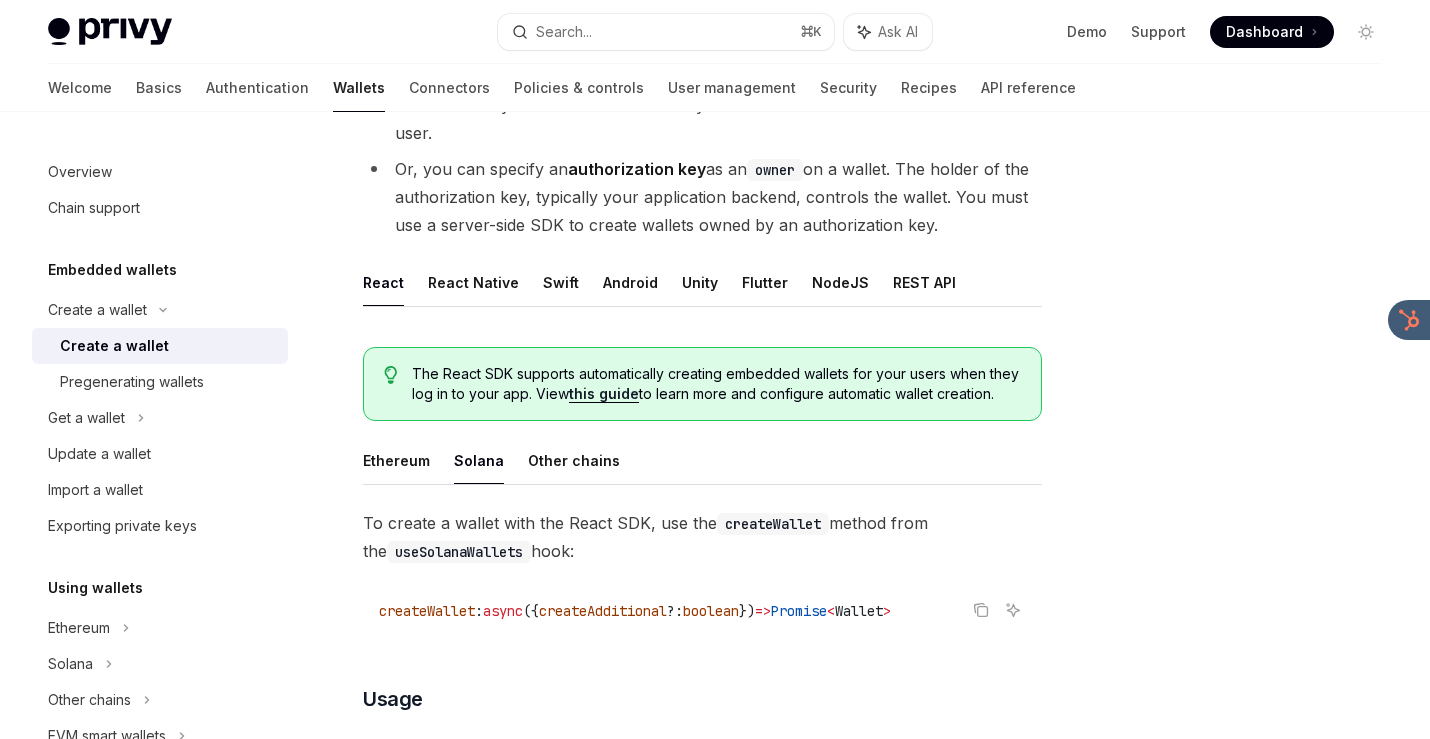 type 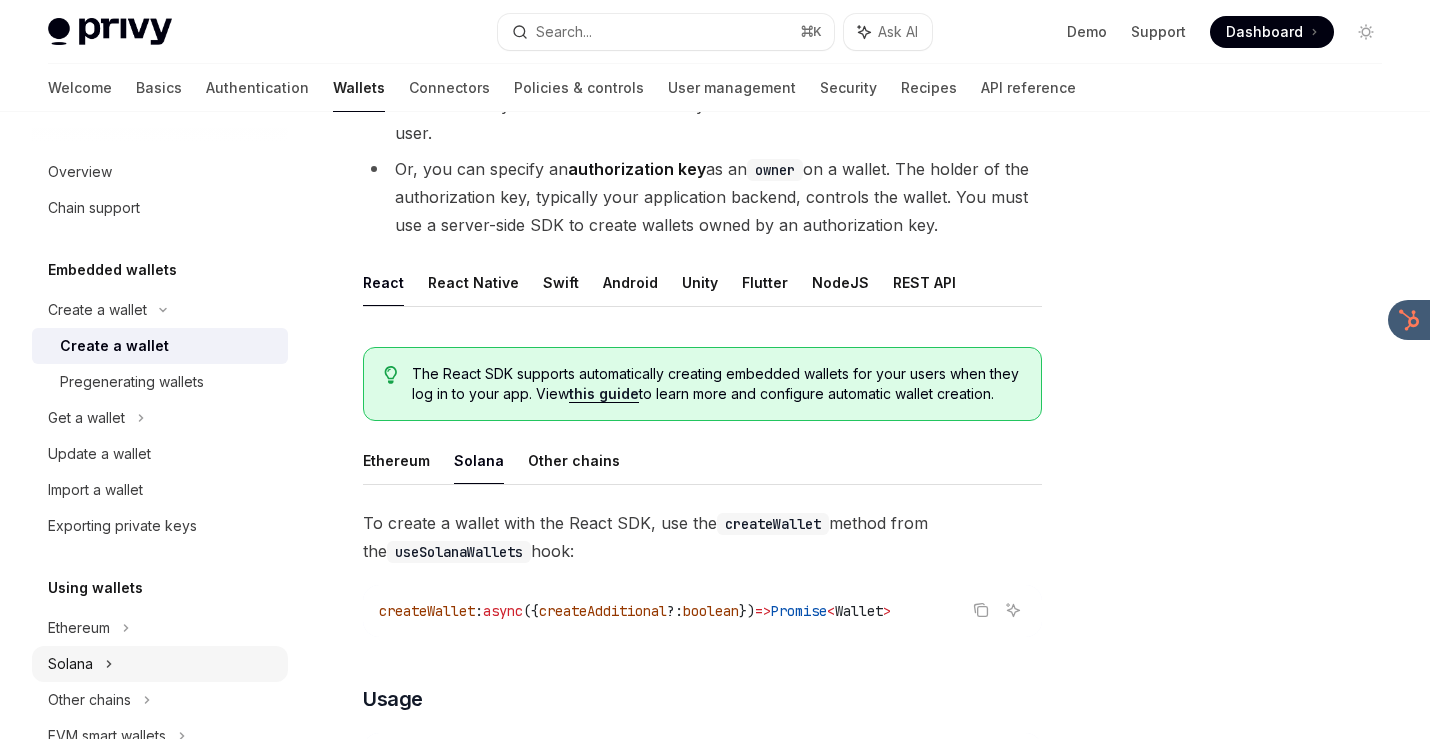 click on "Solana" at bounding box center (86, 418) 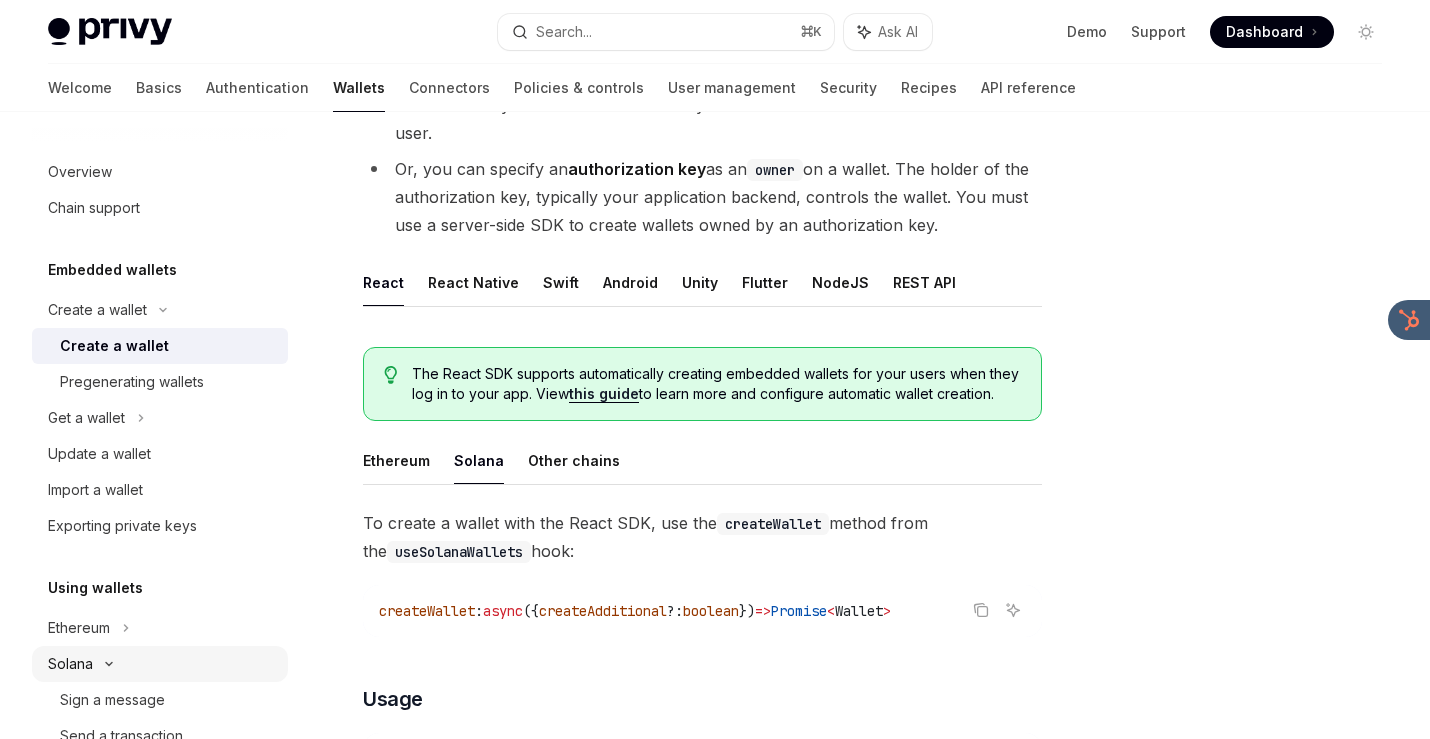 type on "*" 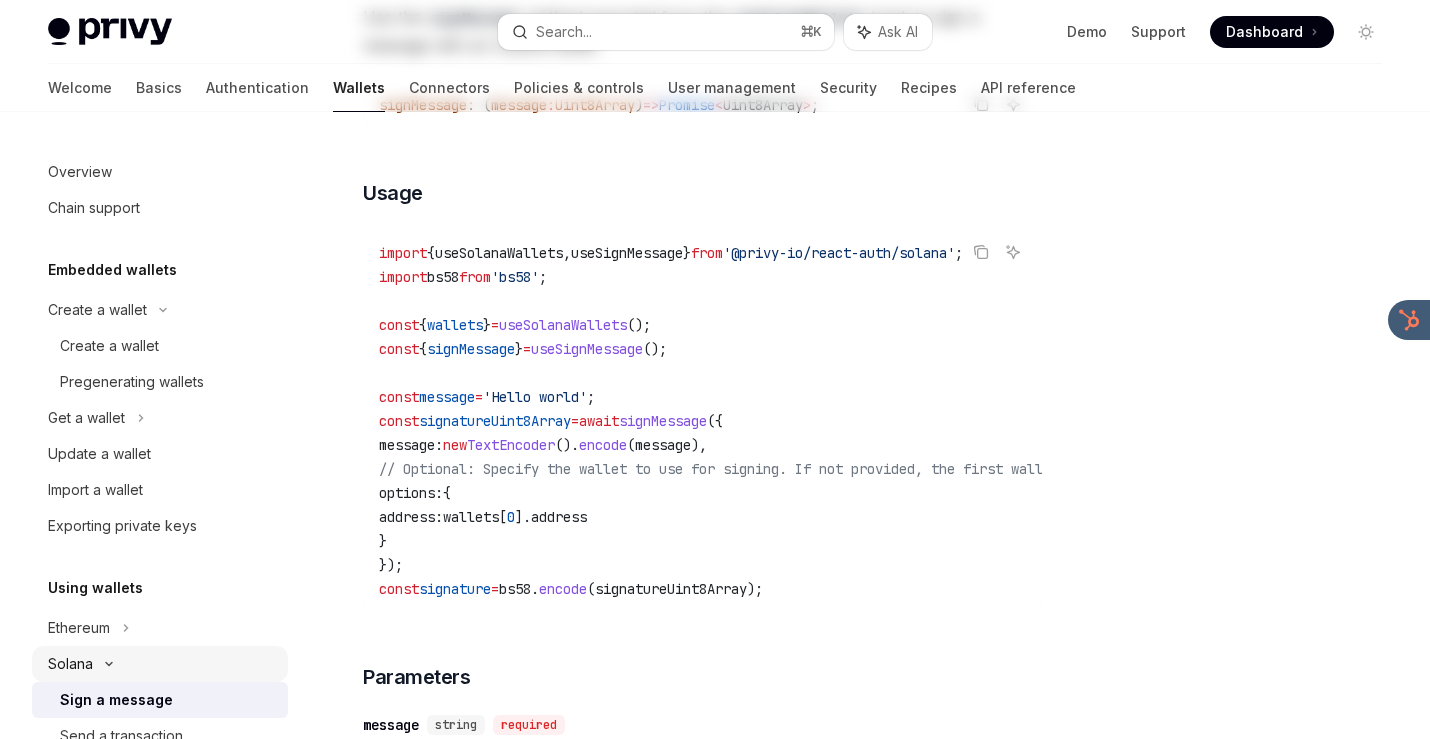 scroll, scrollTop: 0, scrollLeft: 0, axis: both 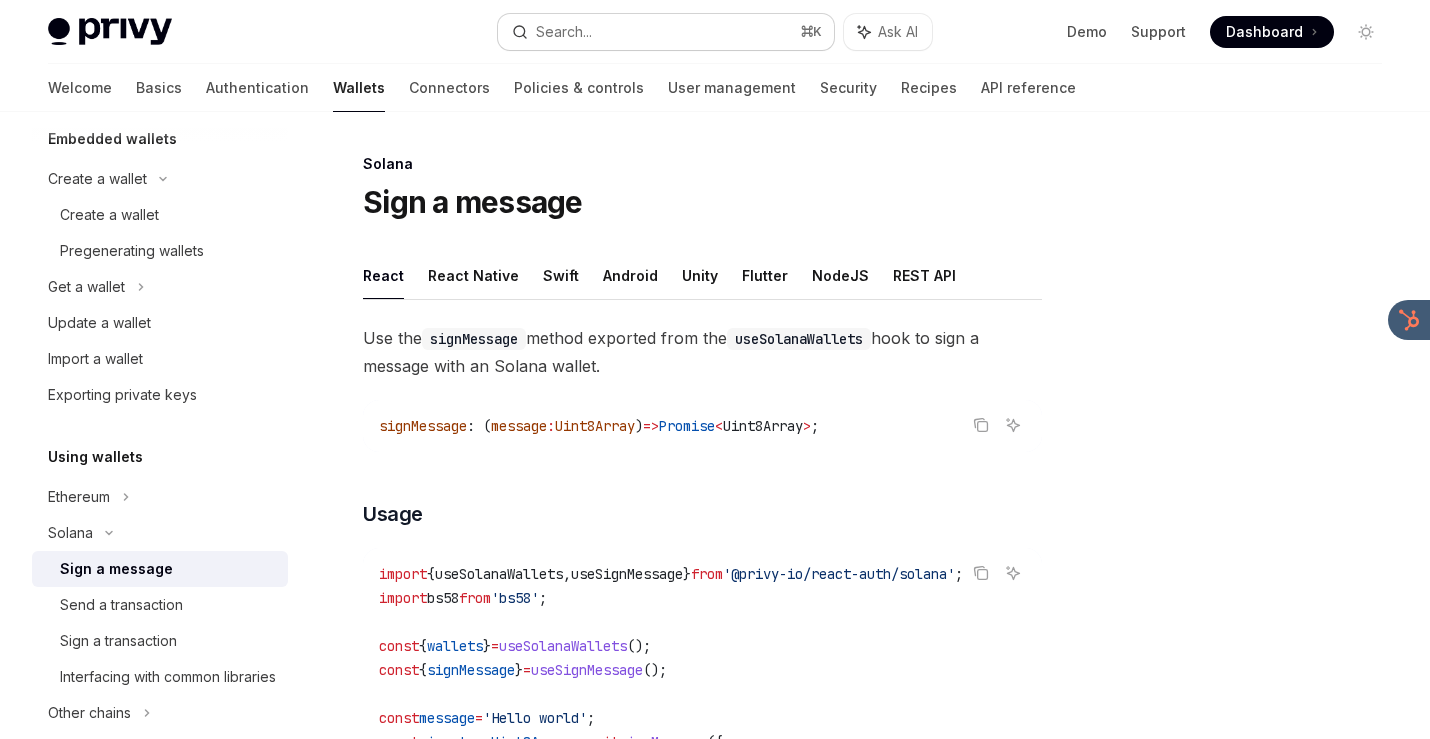 click on "Search..." at bounding box center [564, 32] 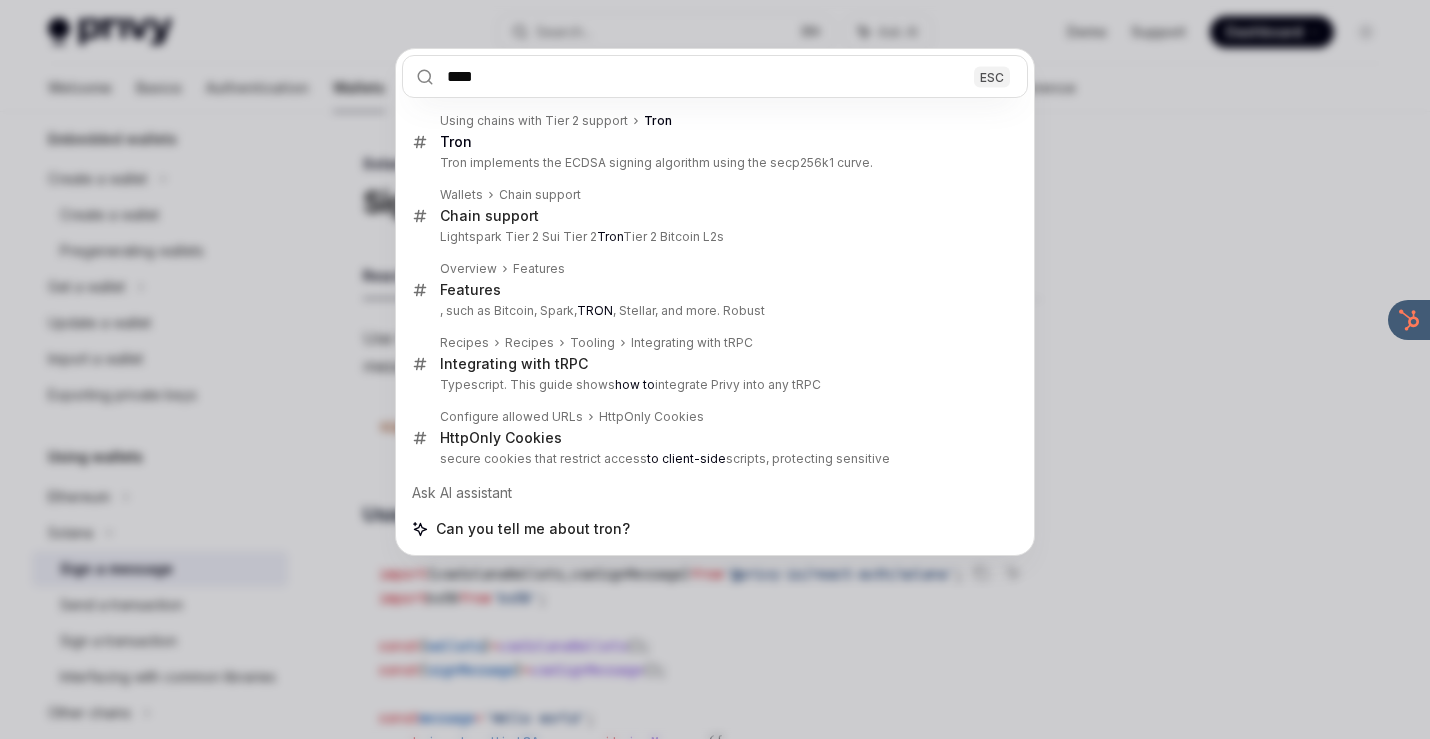 type on "****" 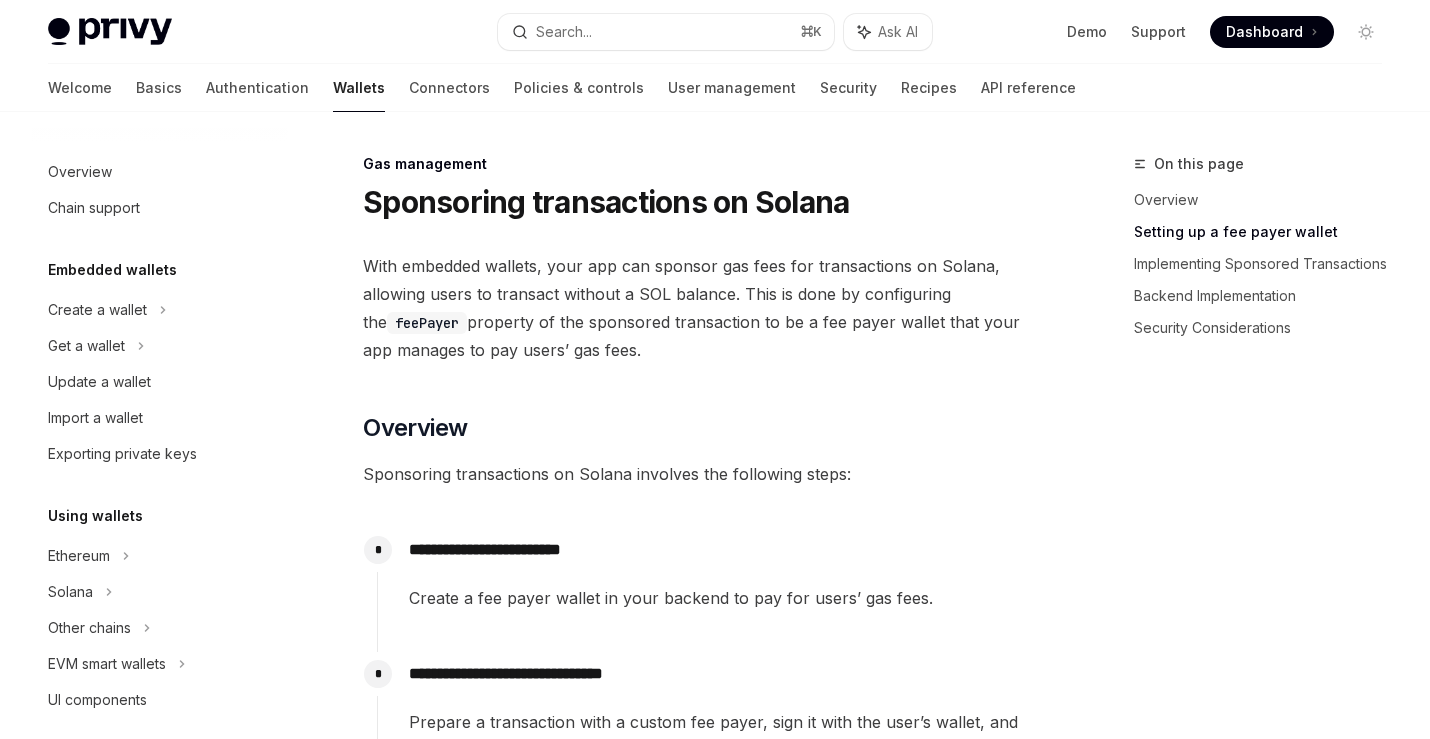 scroll, scrollTop: 950, scrollLeft: 0, axis: vertical 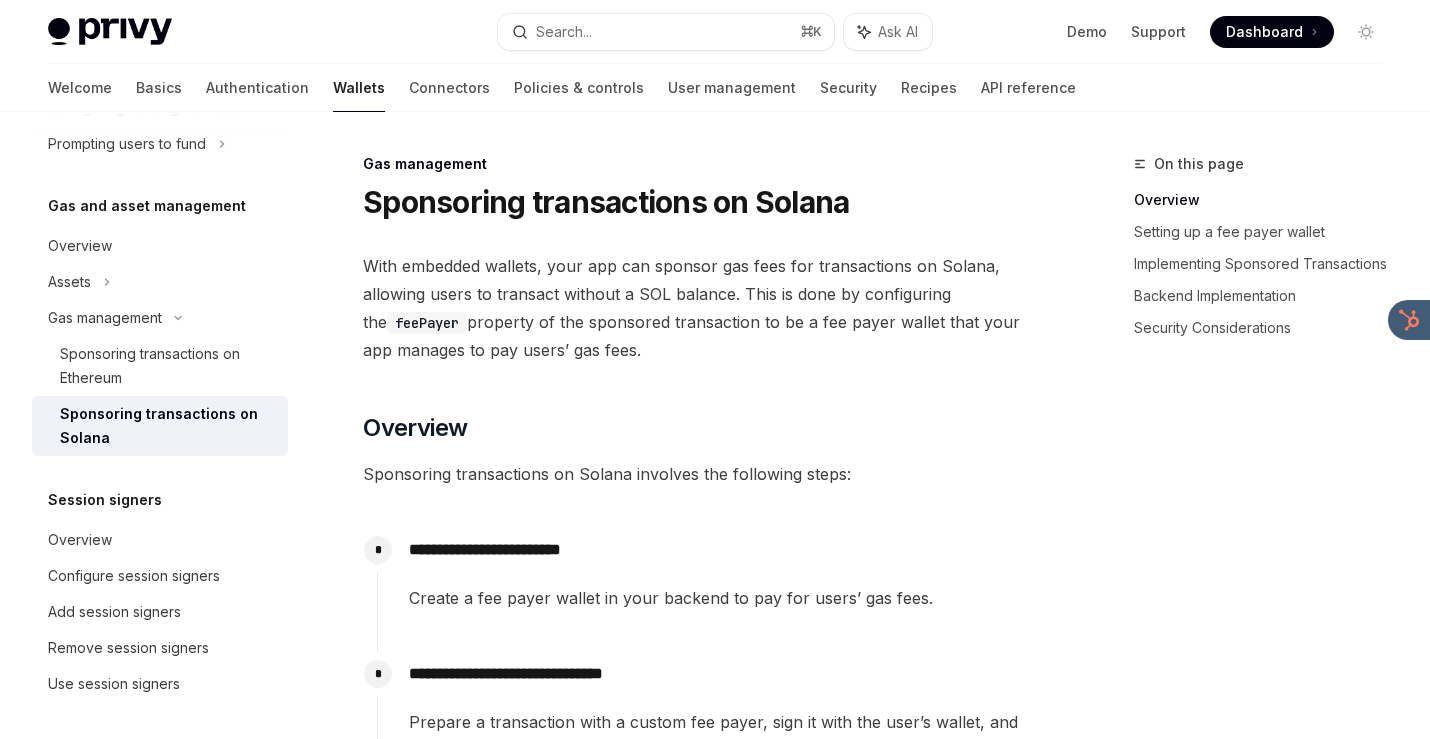 click on "Sponsoring transactions on Solana" at bounding box center (168, 426) 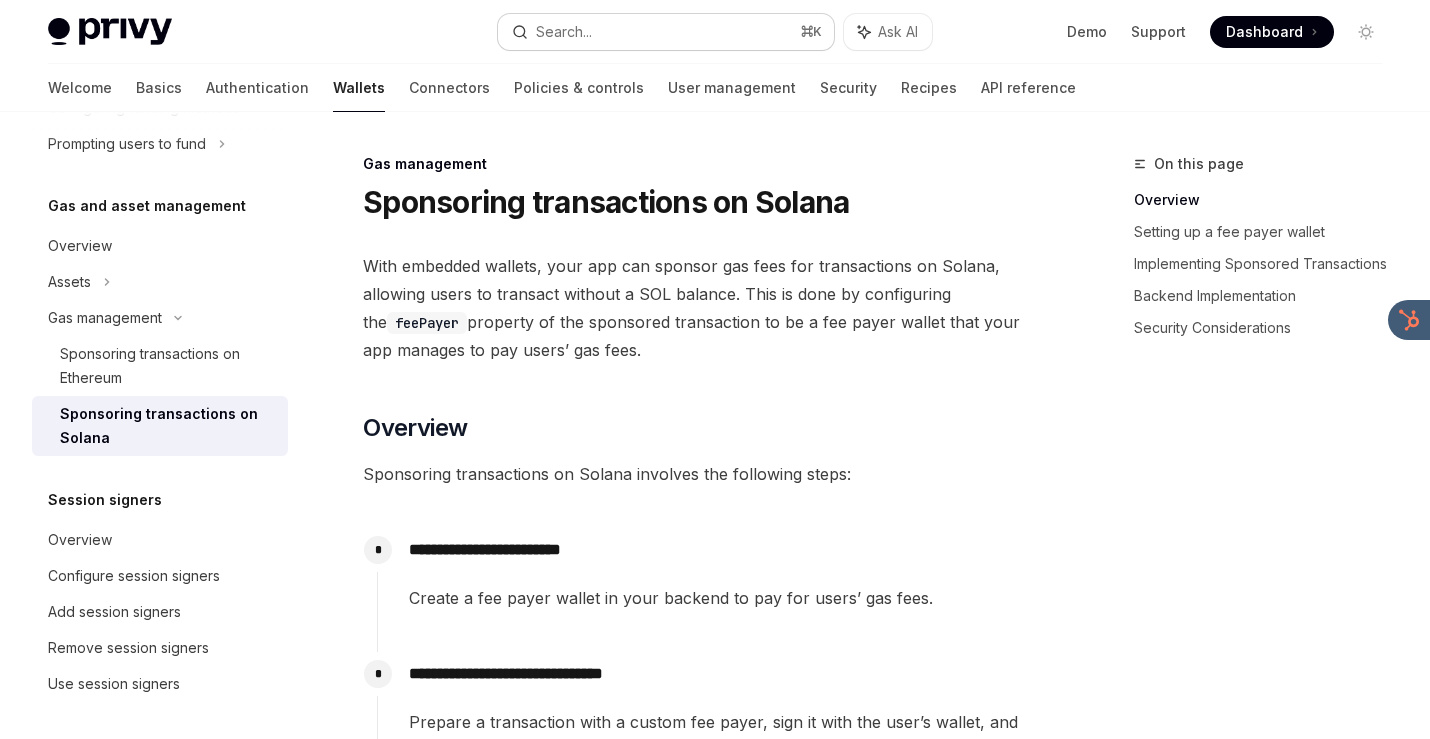 click on "Search... ⌘ K" at bounding box center [666, 32] 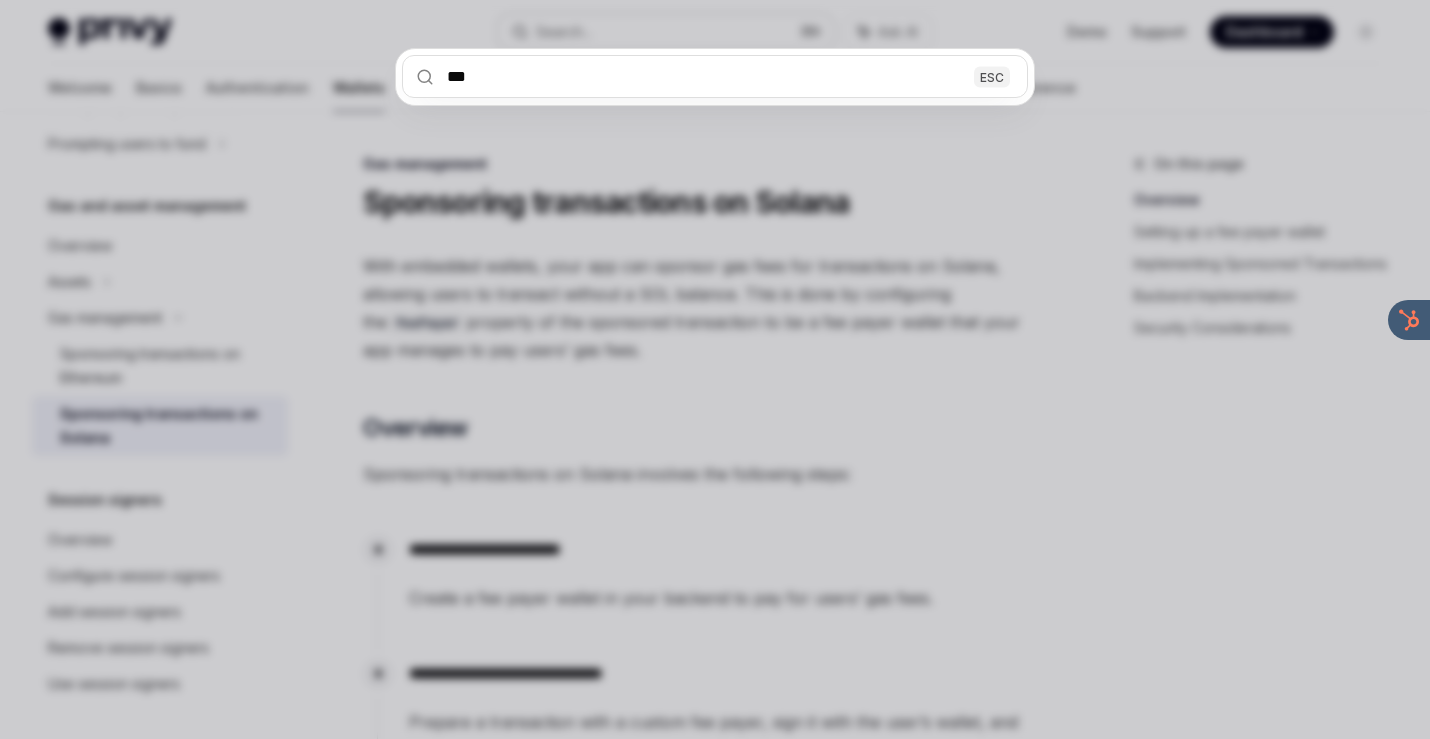 type on "****" 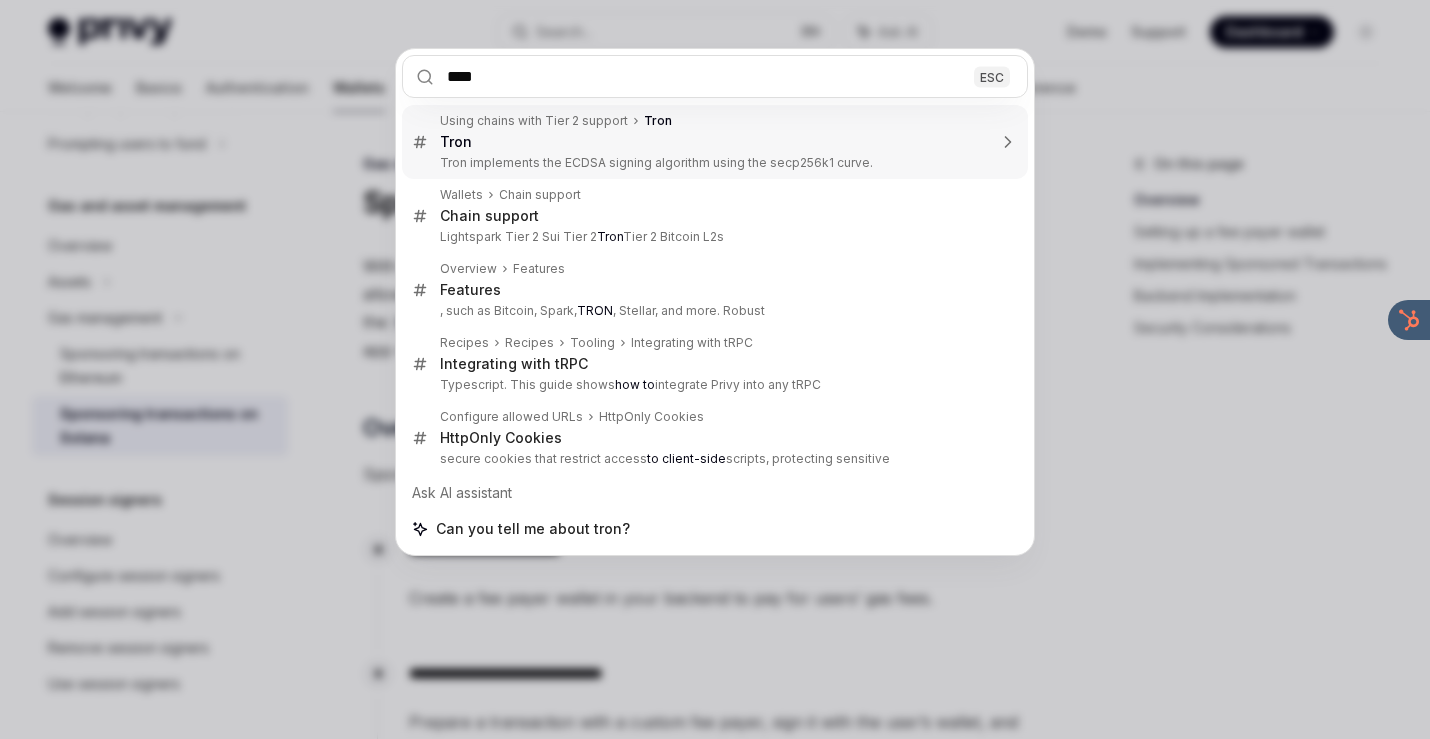 click on "Tron" at bounding box center [713, 142] 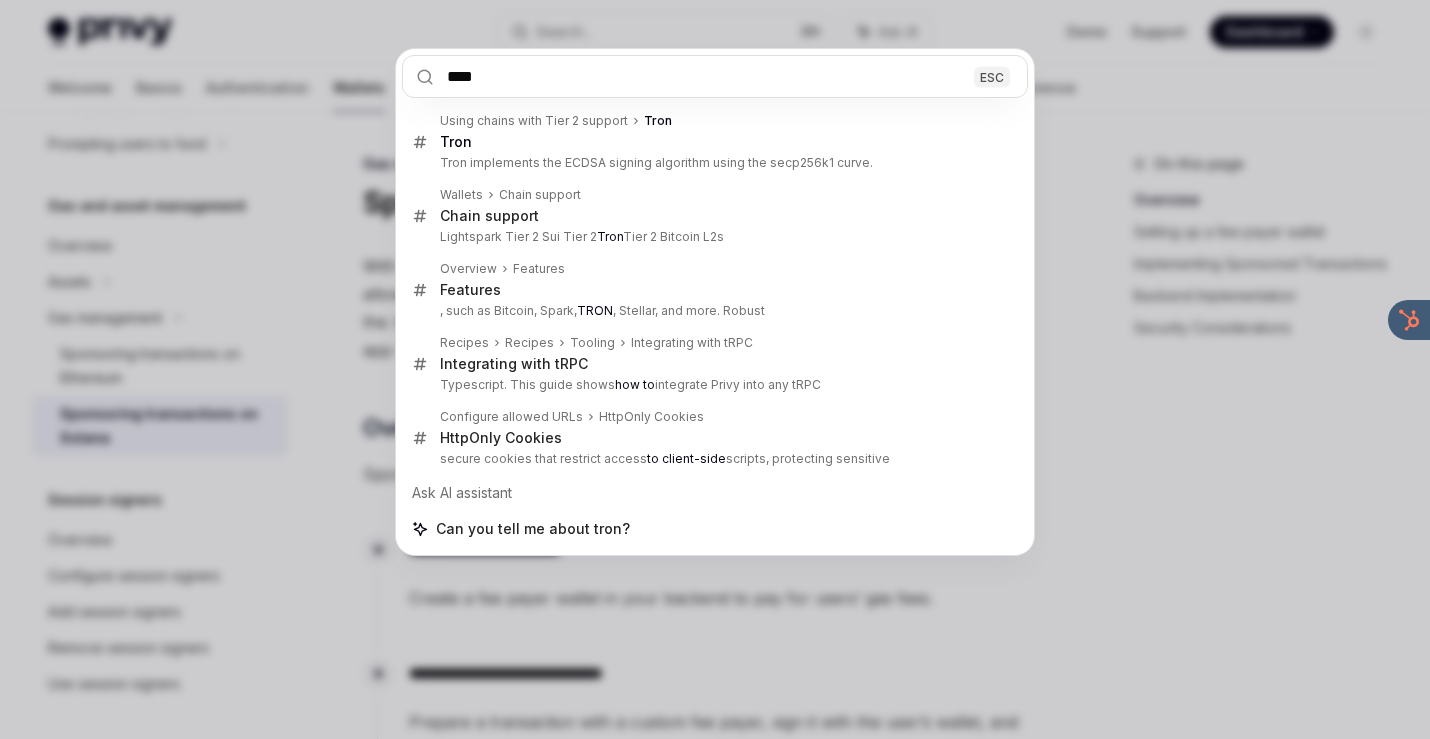 type on "*" 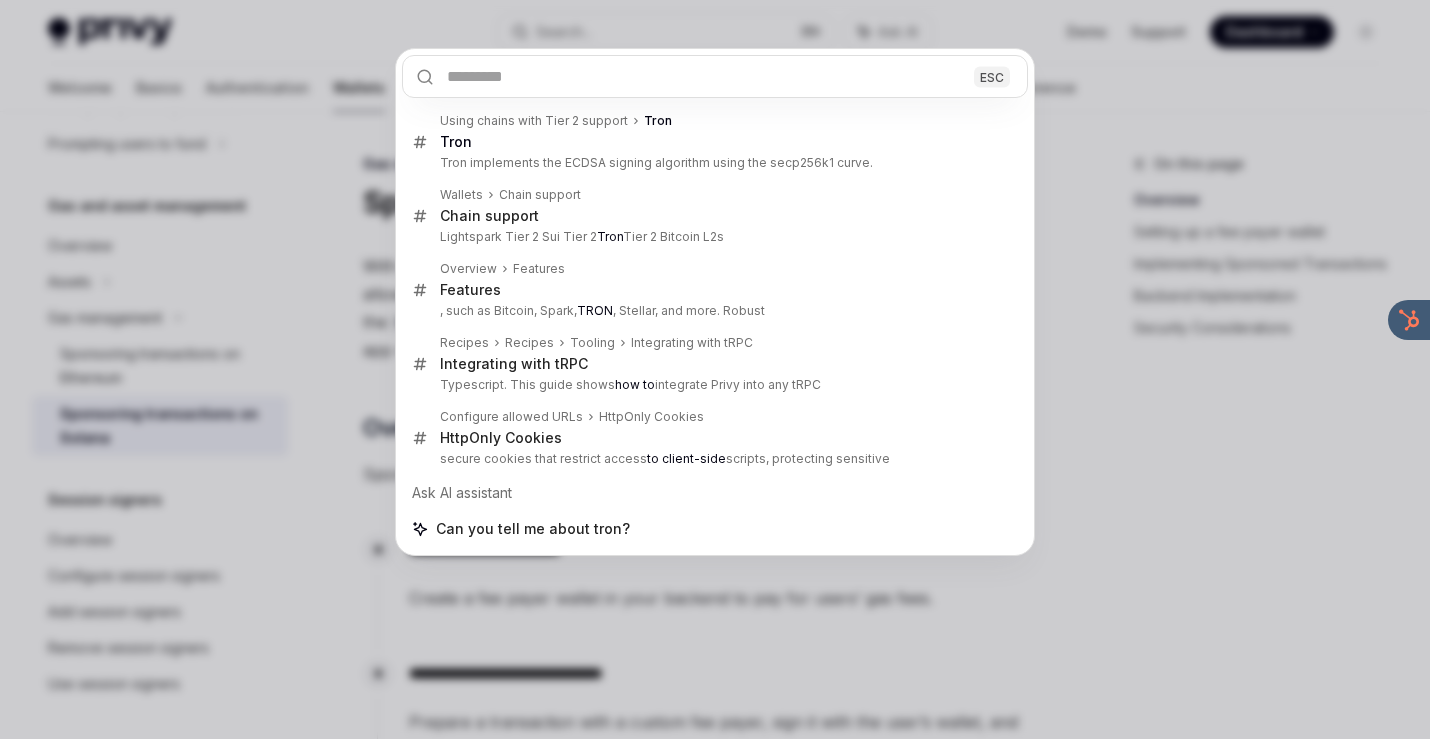 scroll, scrollTop: 162, scrollLeft: 0, axis: vertical 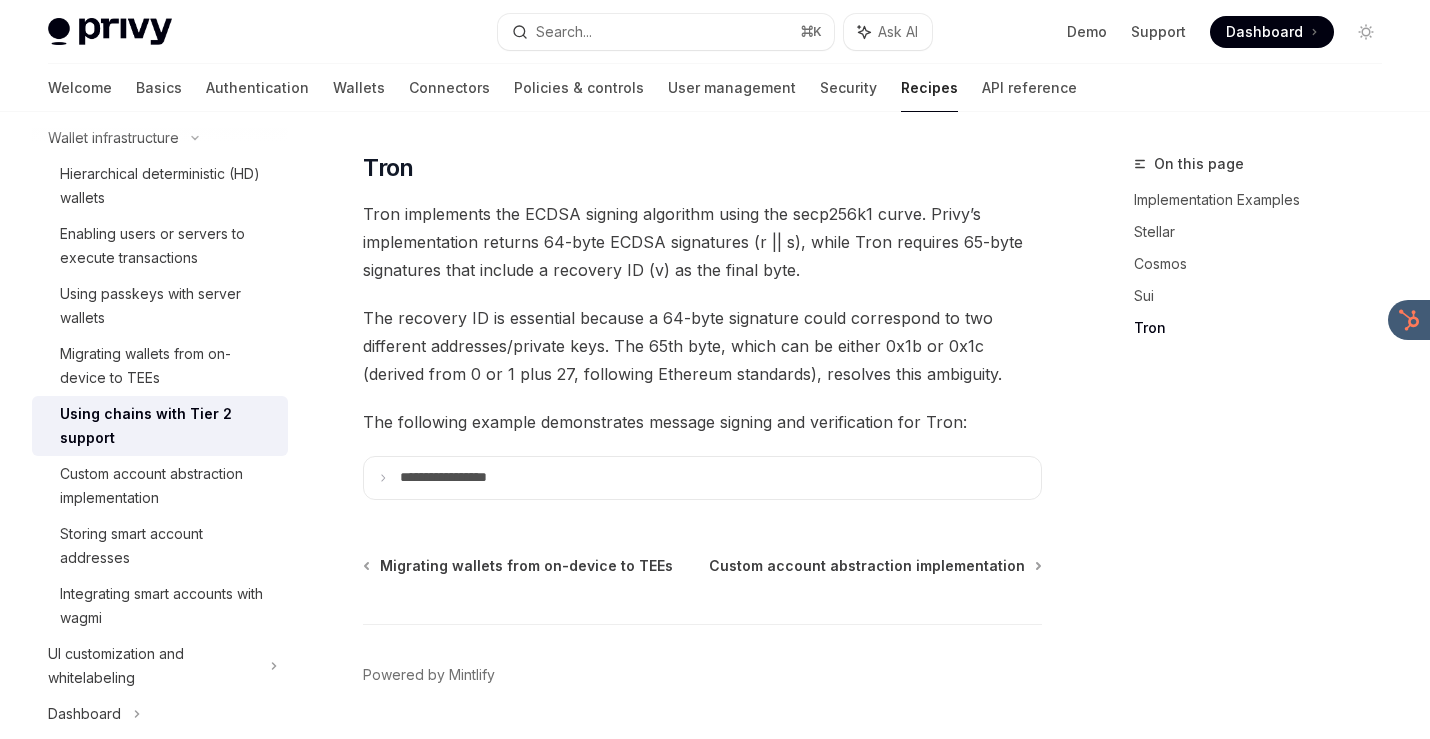 type 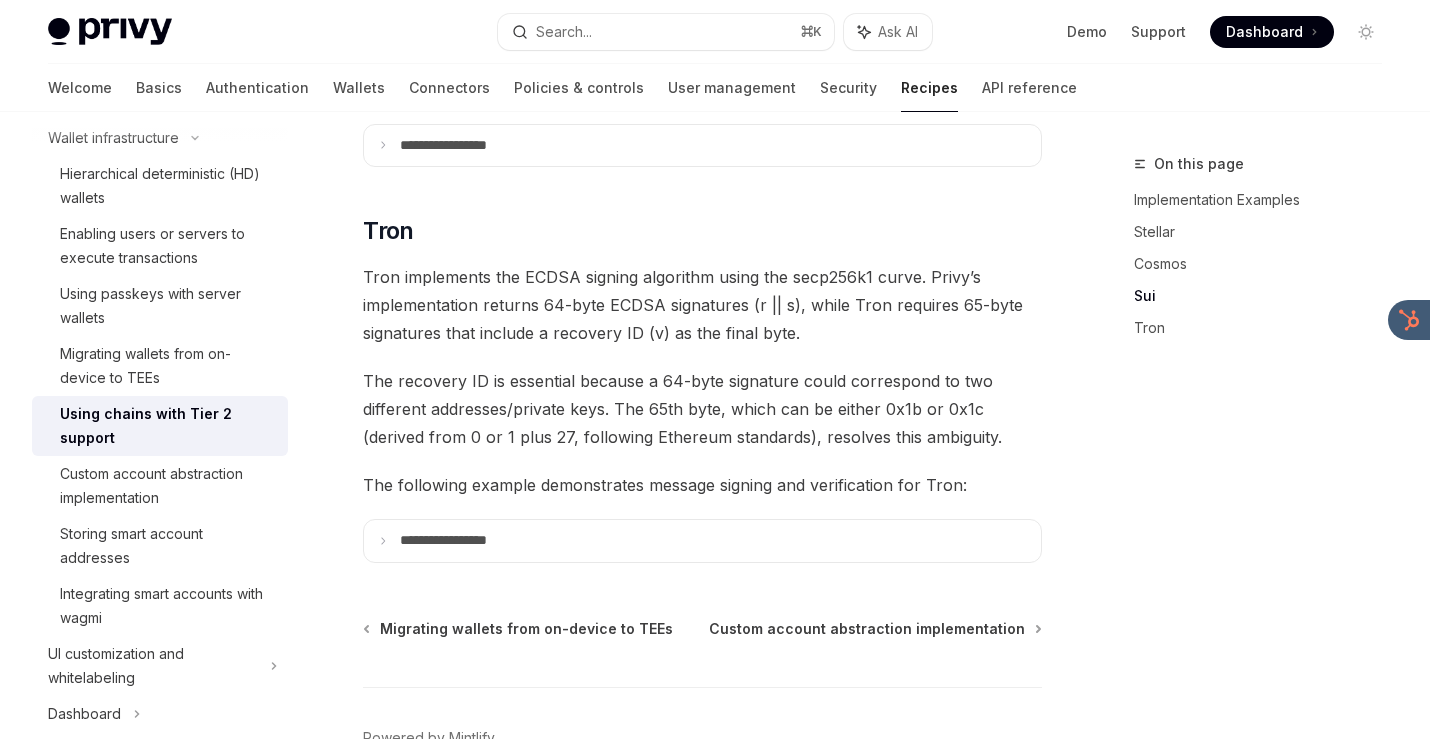 scroll, scrollTop: 1242, scrollLeft: 0, axis: vertical 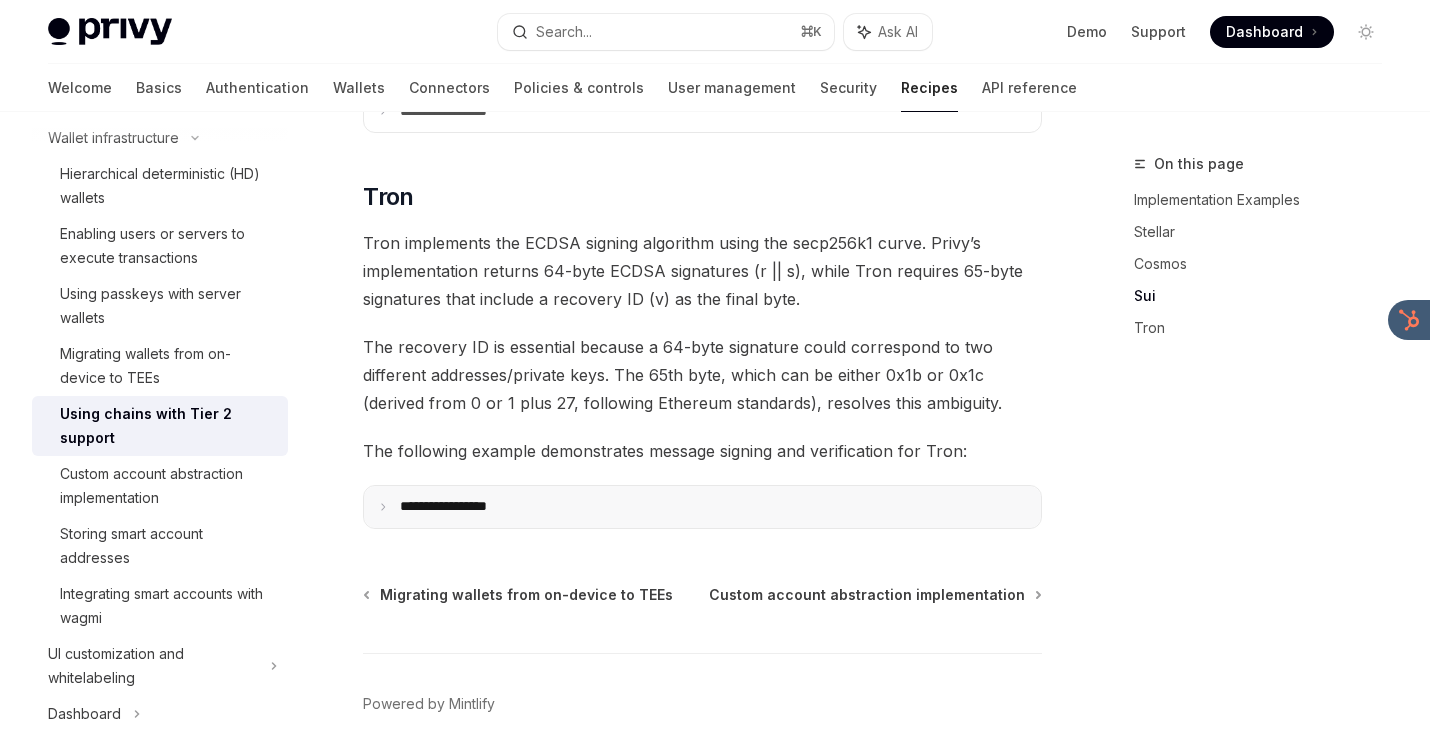 click on "**********" at bounding box center [468, 507] 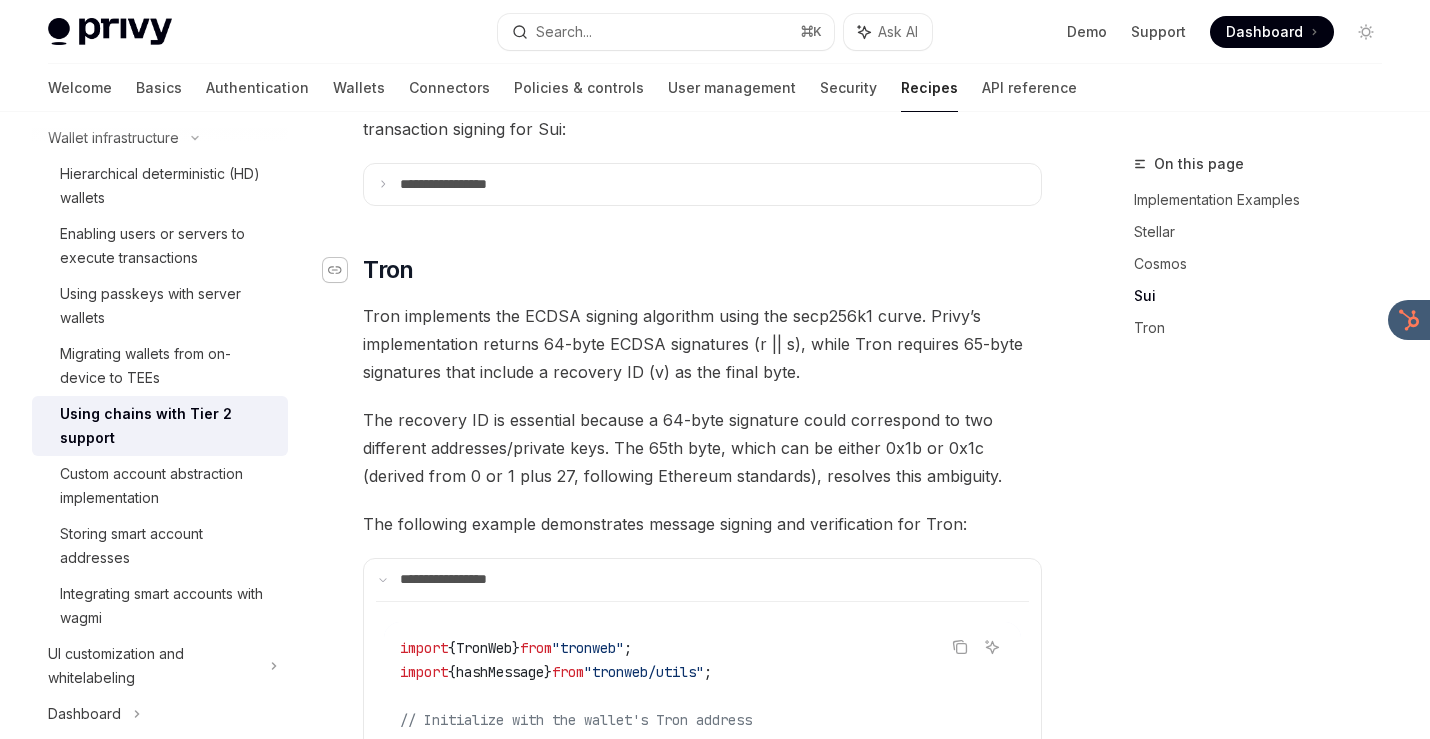 click at bounding box center [335, 270] 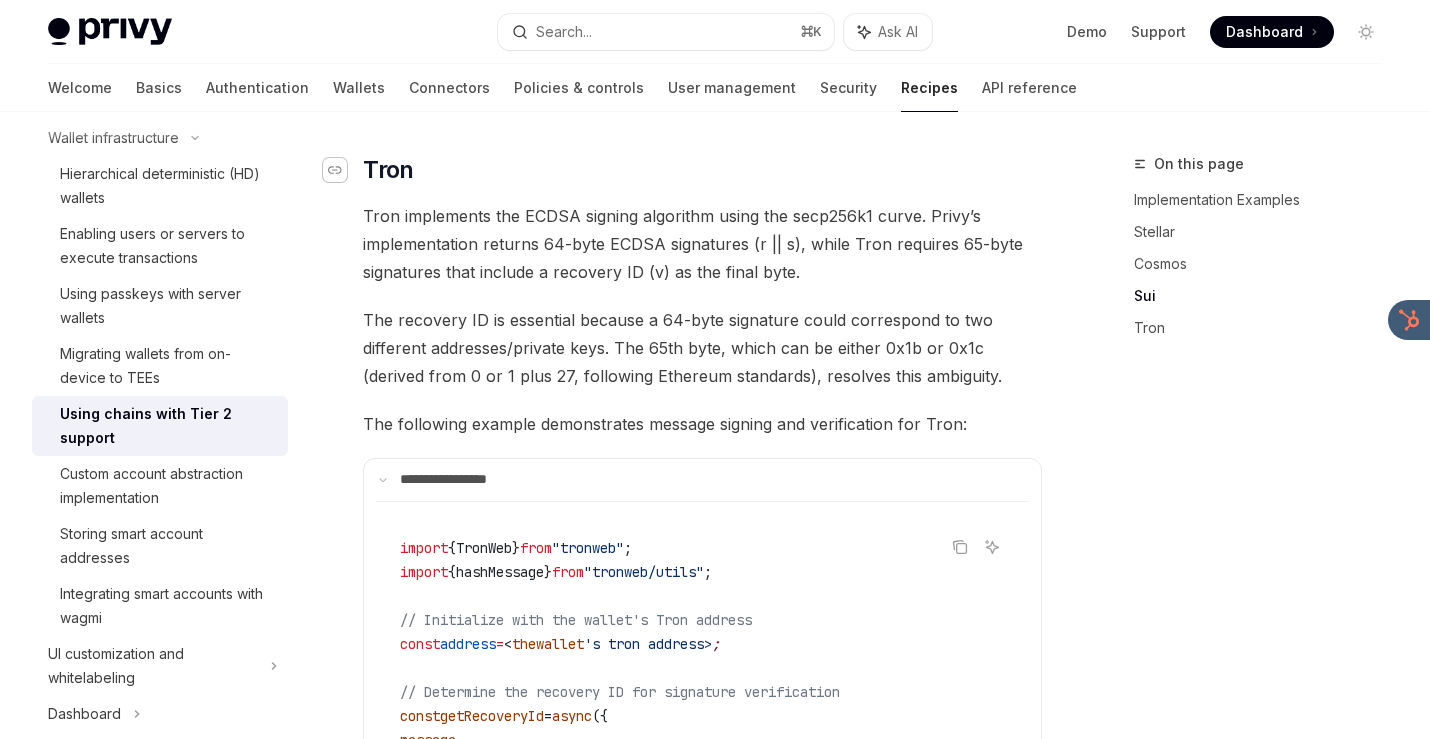 scroll, scrollTop: 1271, scrollLeft: 0, axis: vertical 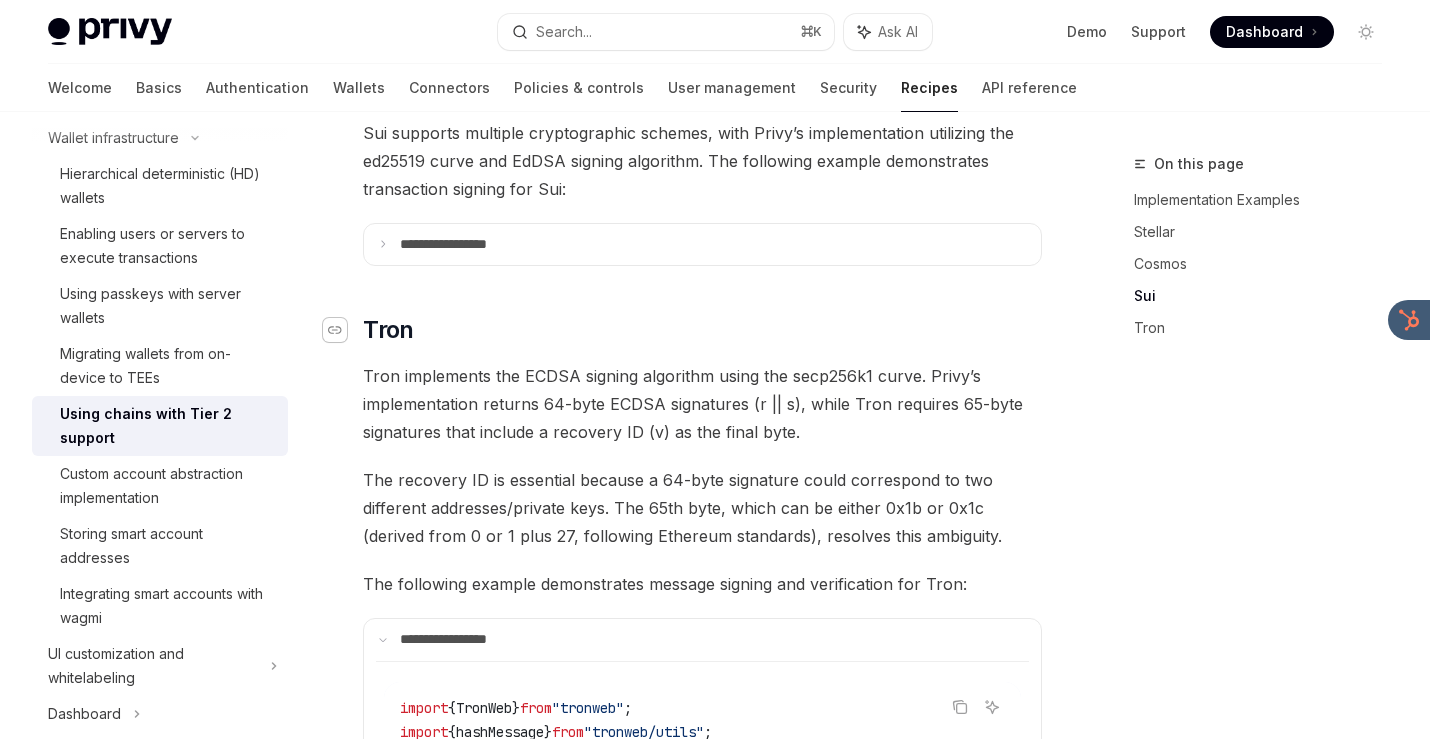 click at bounding box center [335, 330] 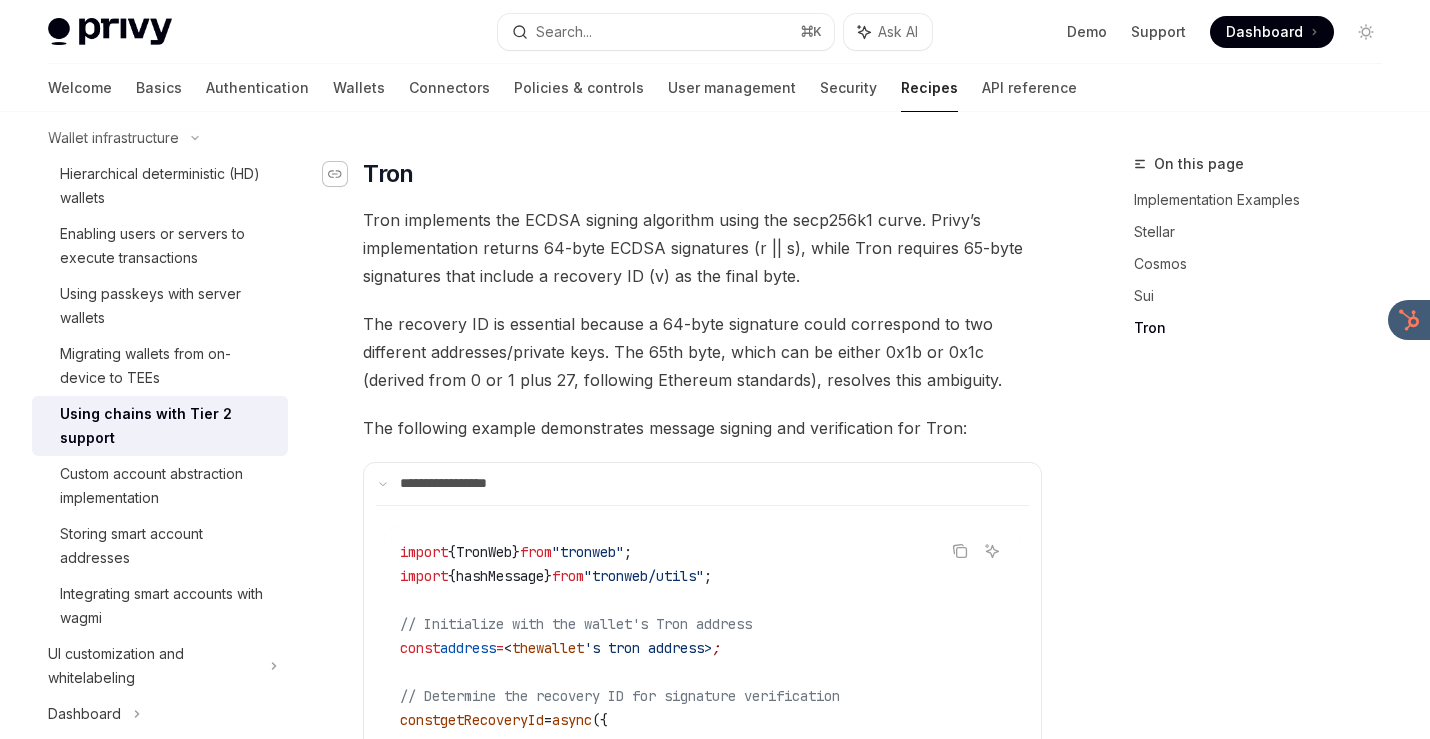 scroll, scrollTop: 1271, scrollLeft: 0, axis: vertical 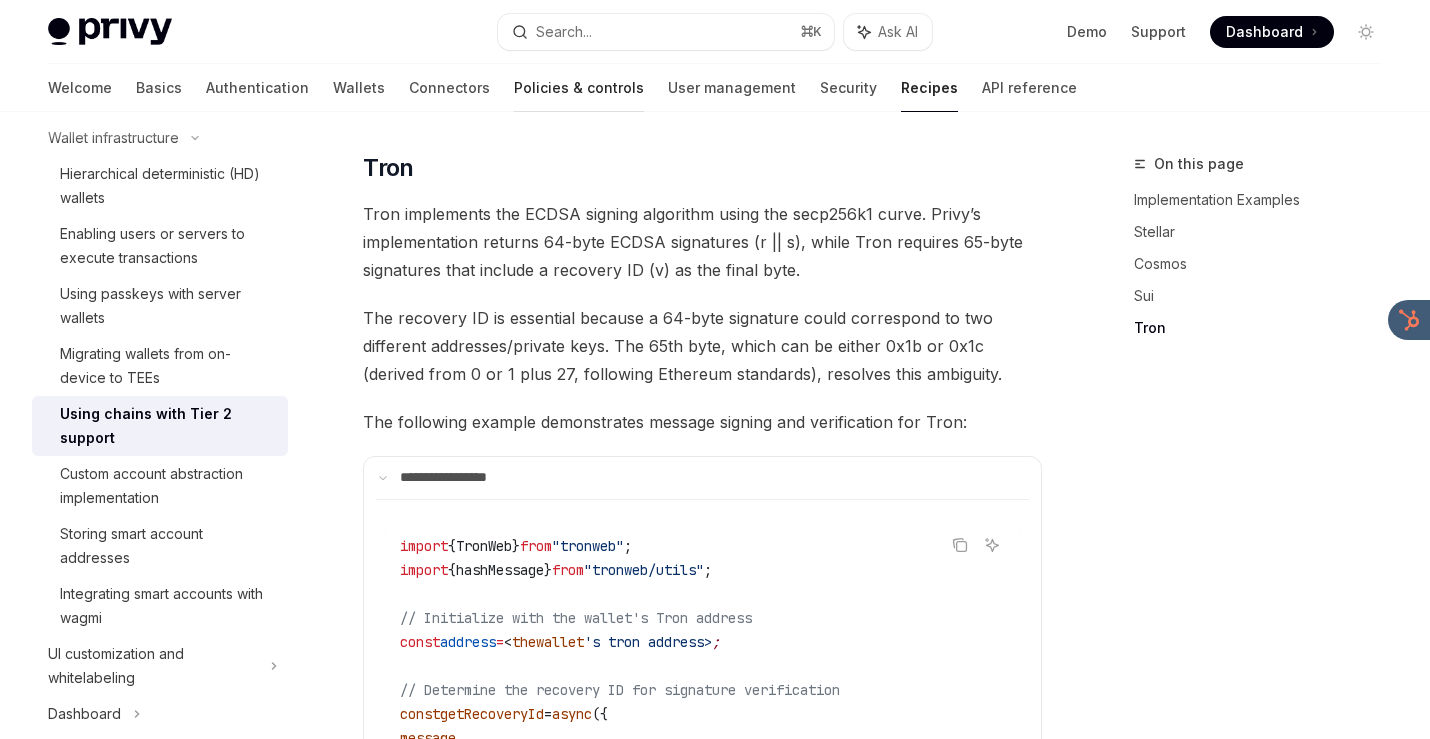 click on "Policies & controls" at bounding box center (579, 88) 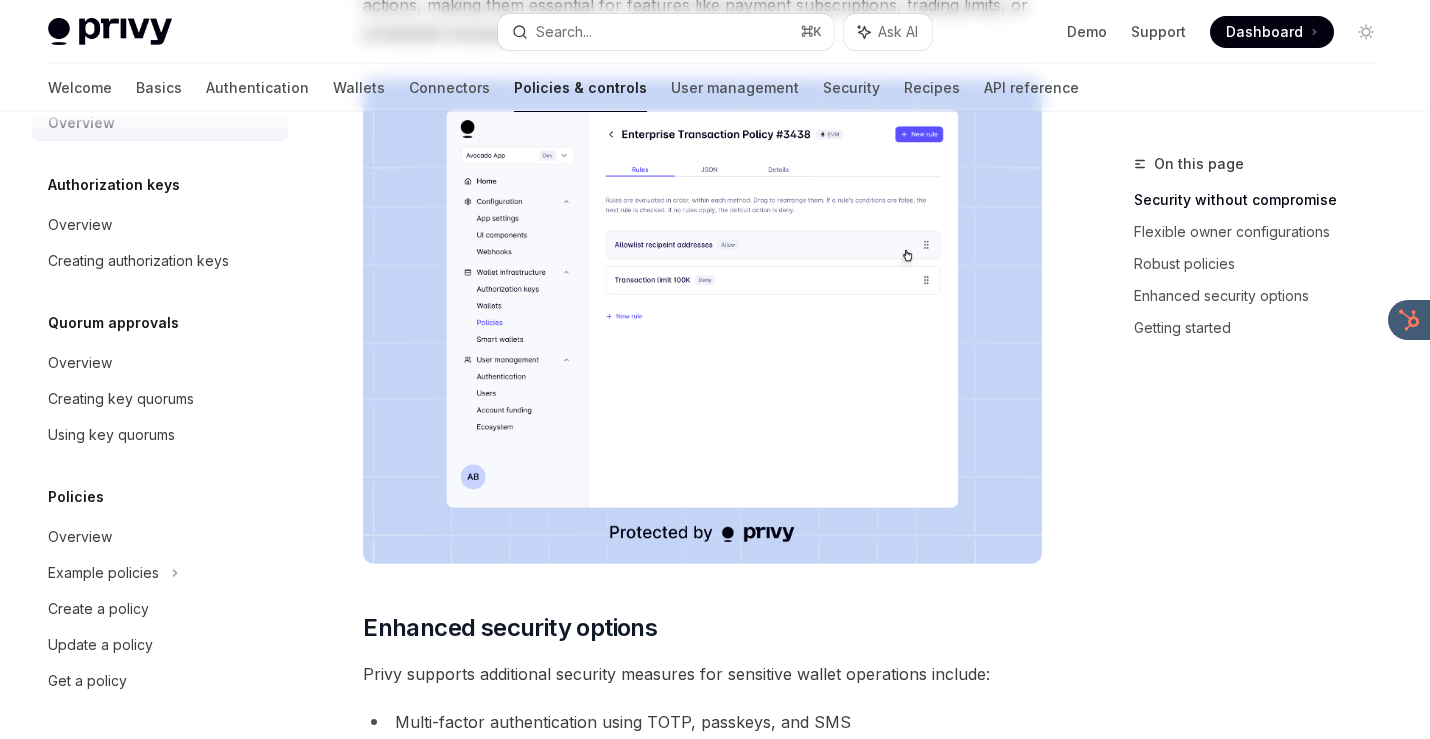 scroll, scrollTop: 0, scrollLeft: 0, axis: both 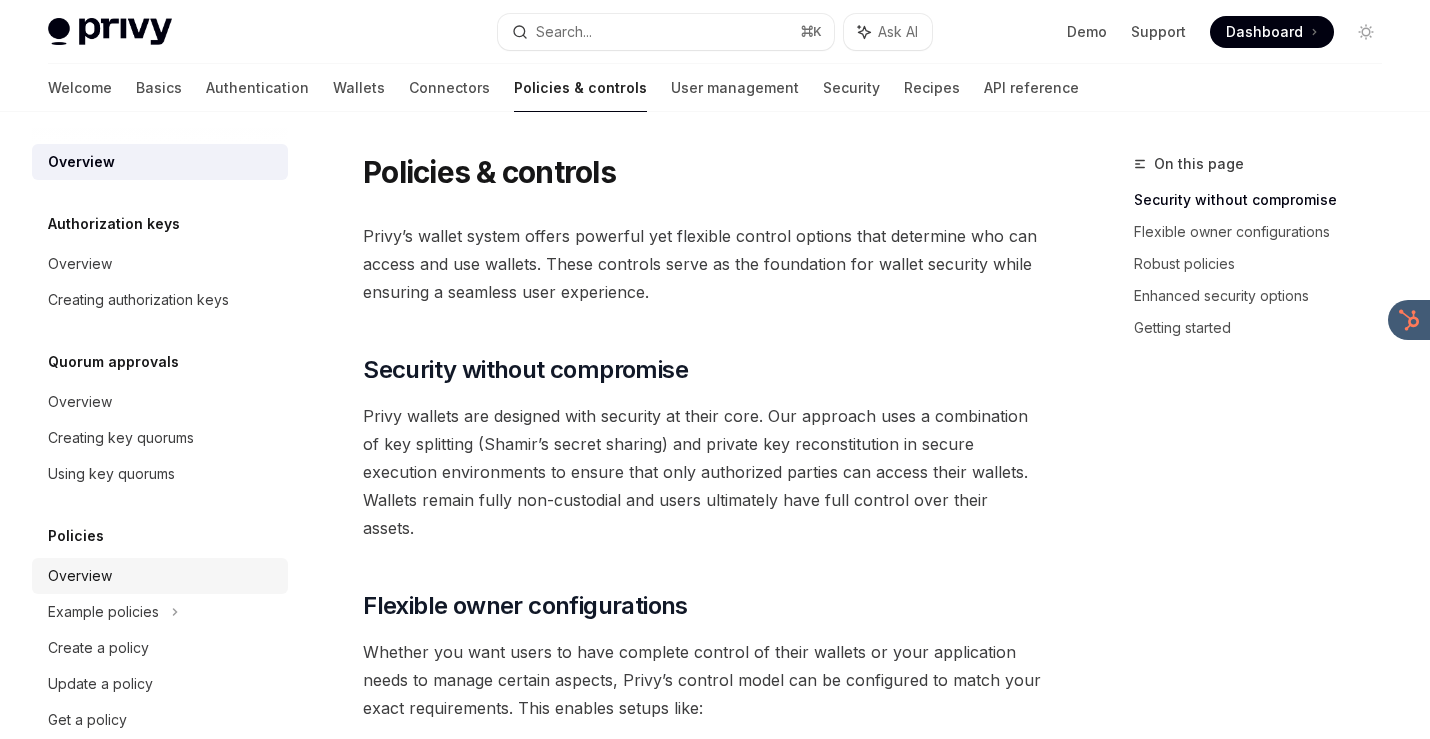 click on "Overview" at bounding box center [162, 576] 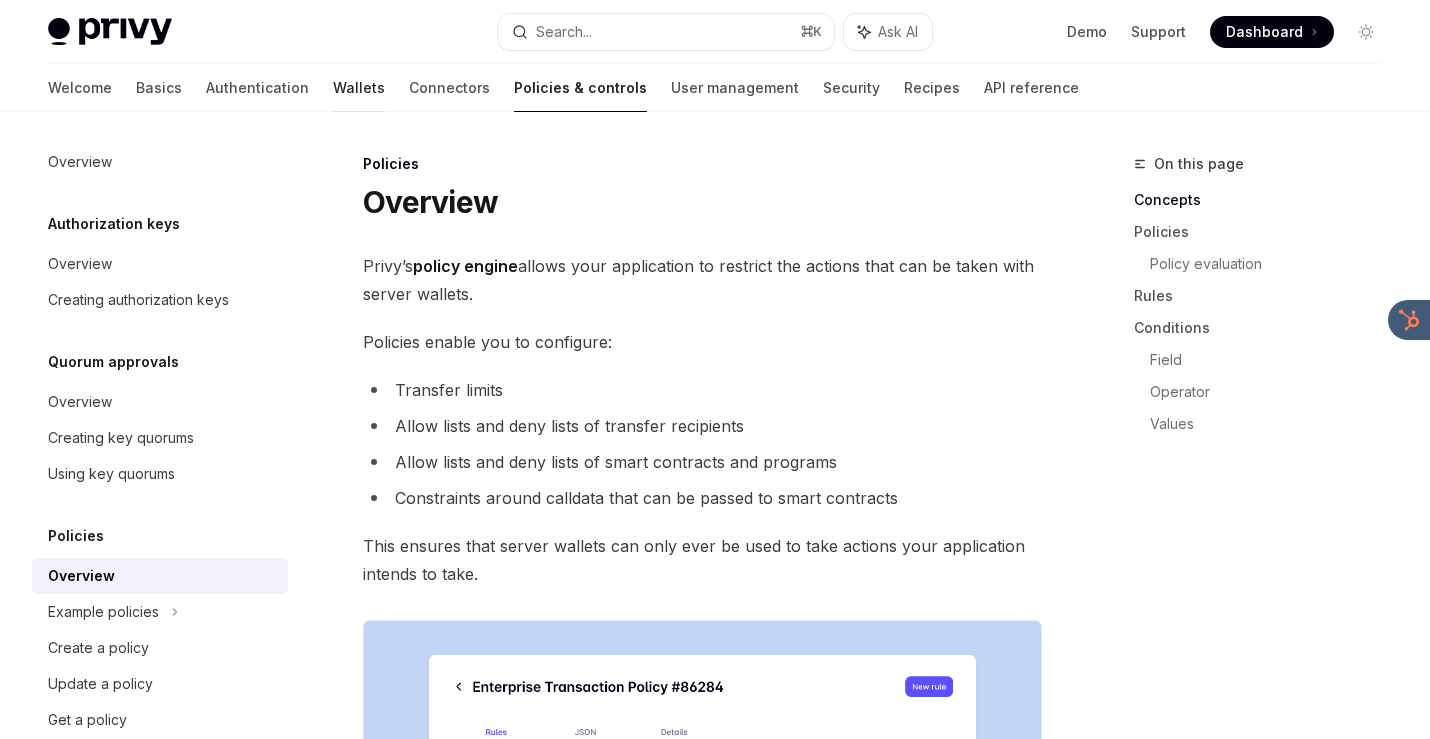 click on "Wallets" at bounding box center [359, 88] 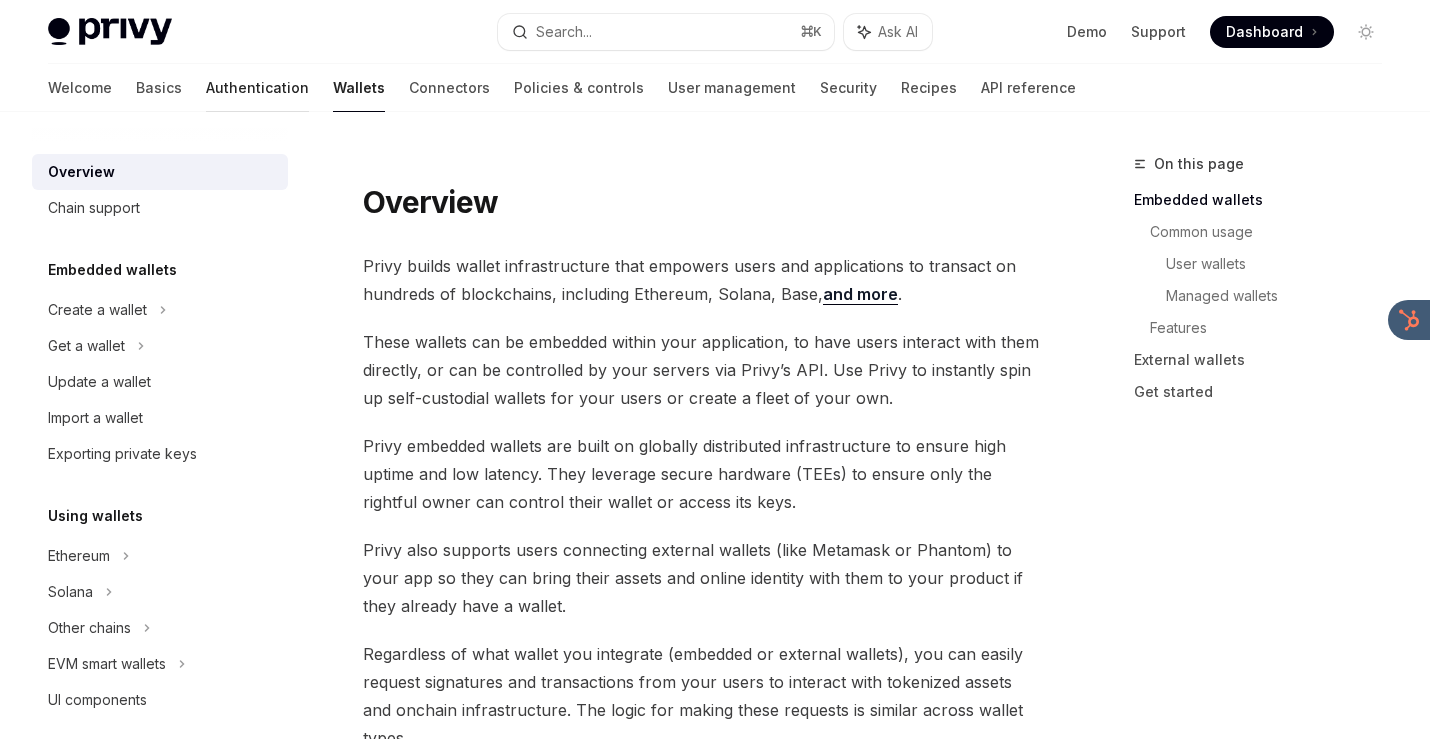 click on "Authentication" at bounding box center [257, 88] 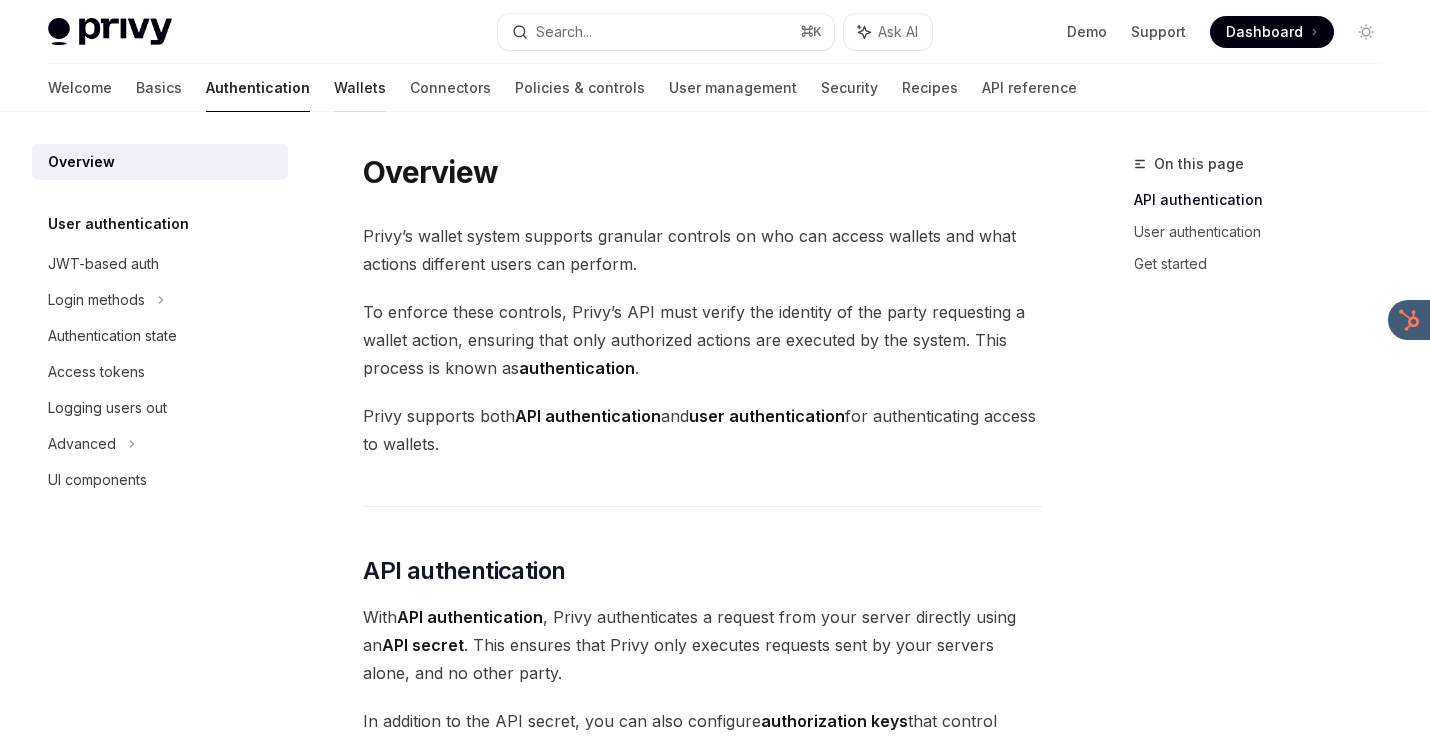 click on "Wallets" at bounding box center (360, 88) 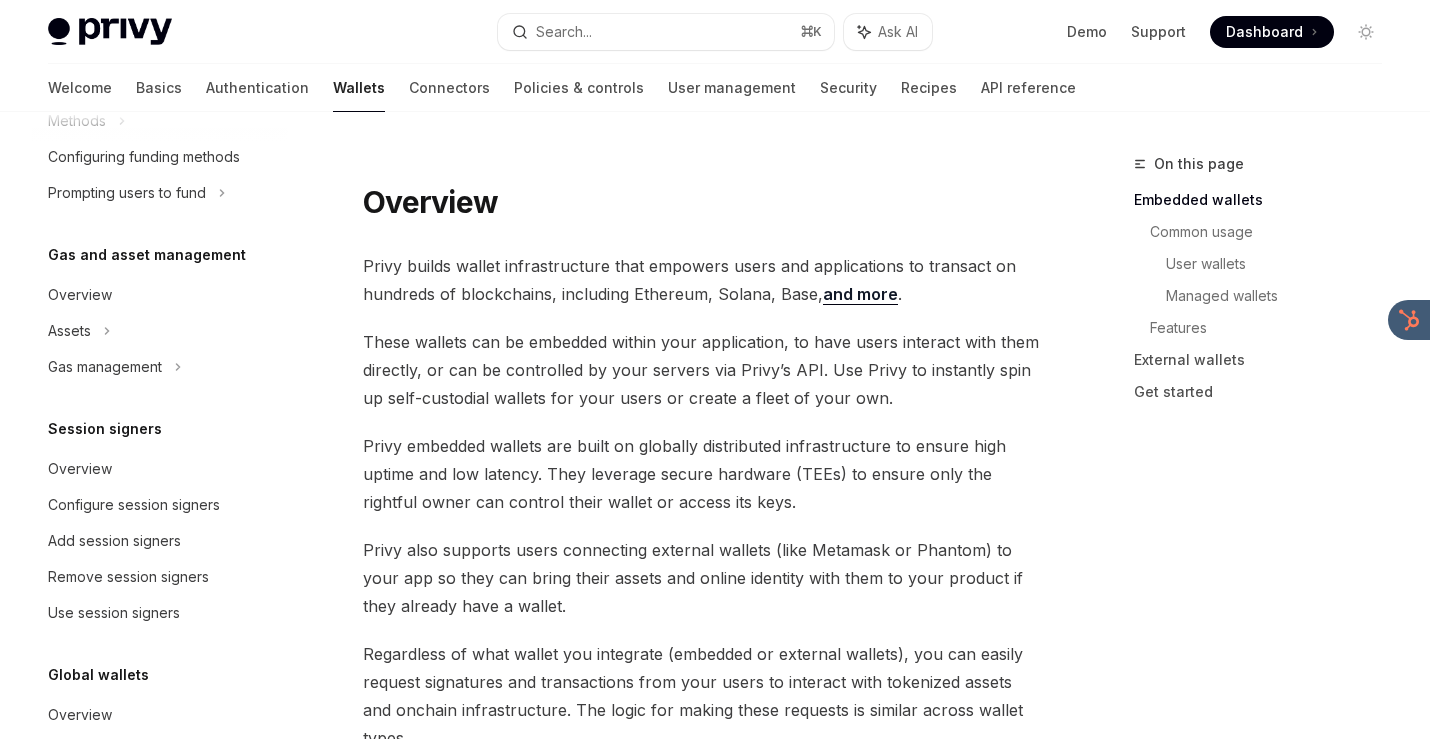 scroll, scrollTop: 720, scrollLeft: 0, axis: vertical 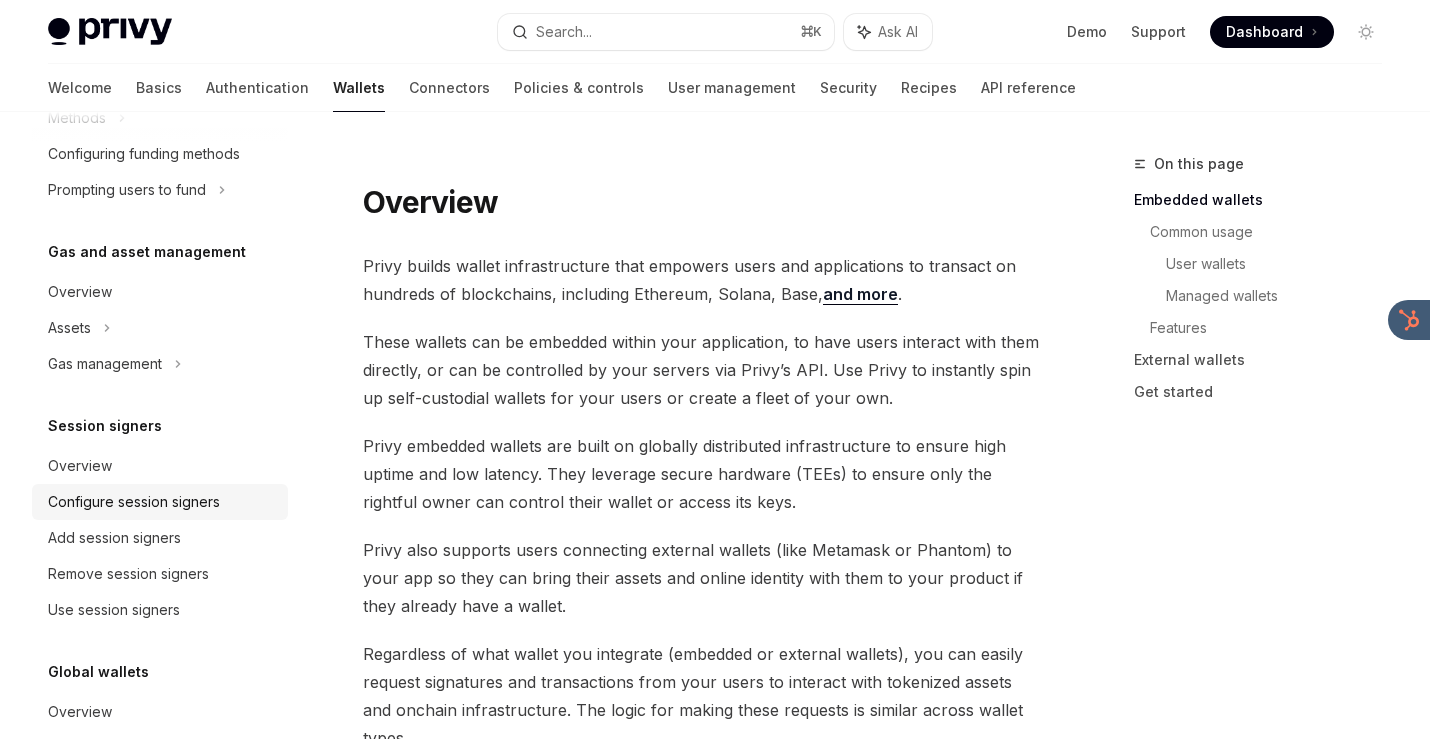 click on "Configure session signers" at bounding box center (134, 502) 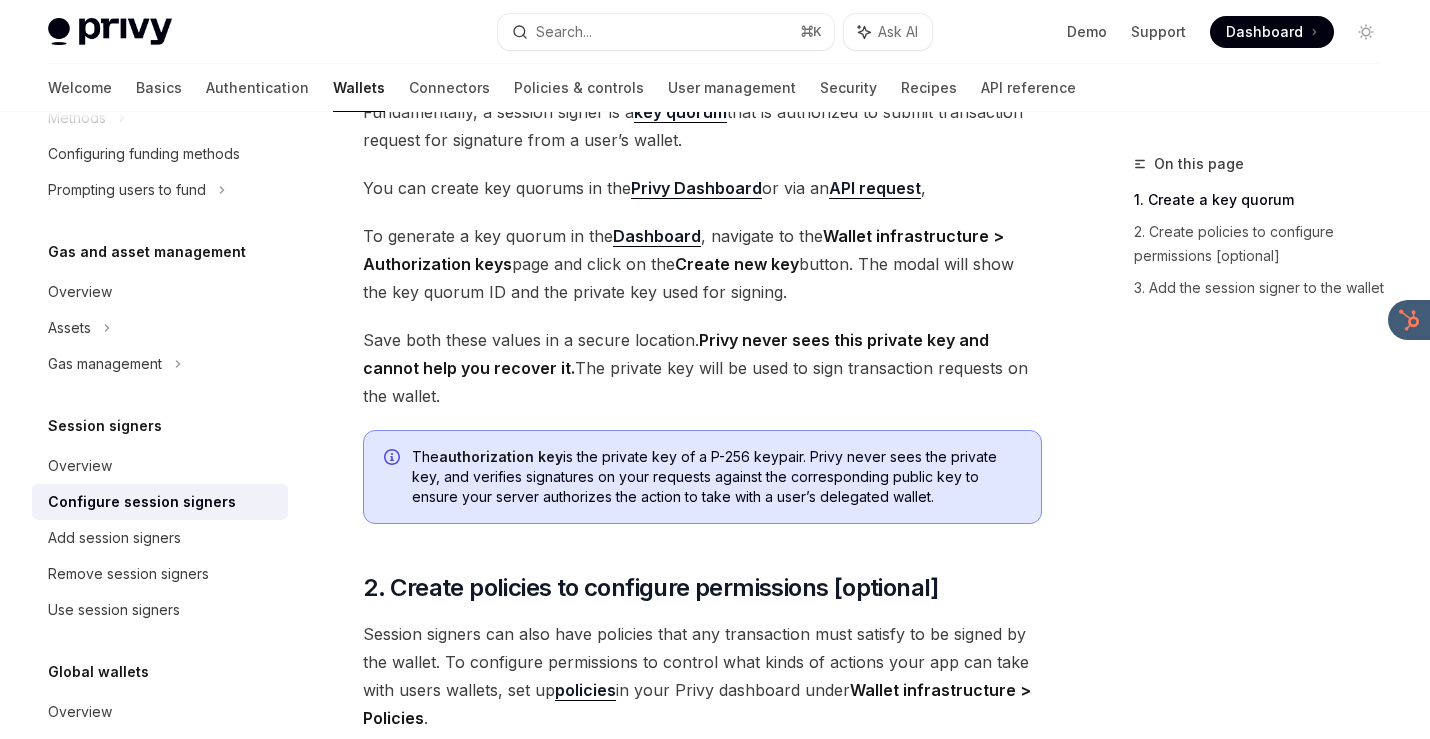 scroll, scrollTop: 307, scrollLeft: 0, axis: vertical 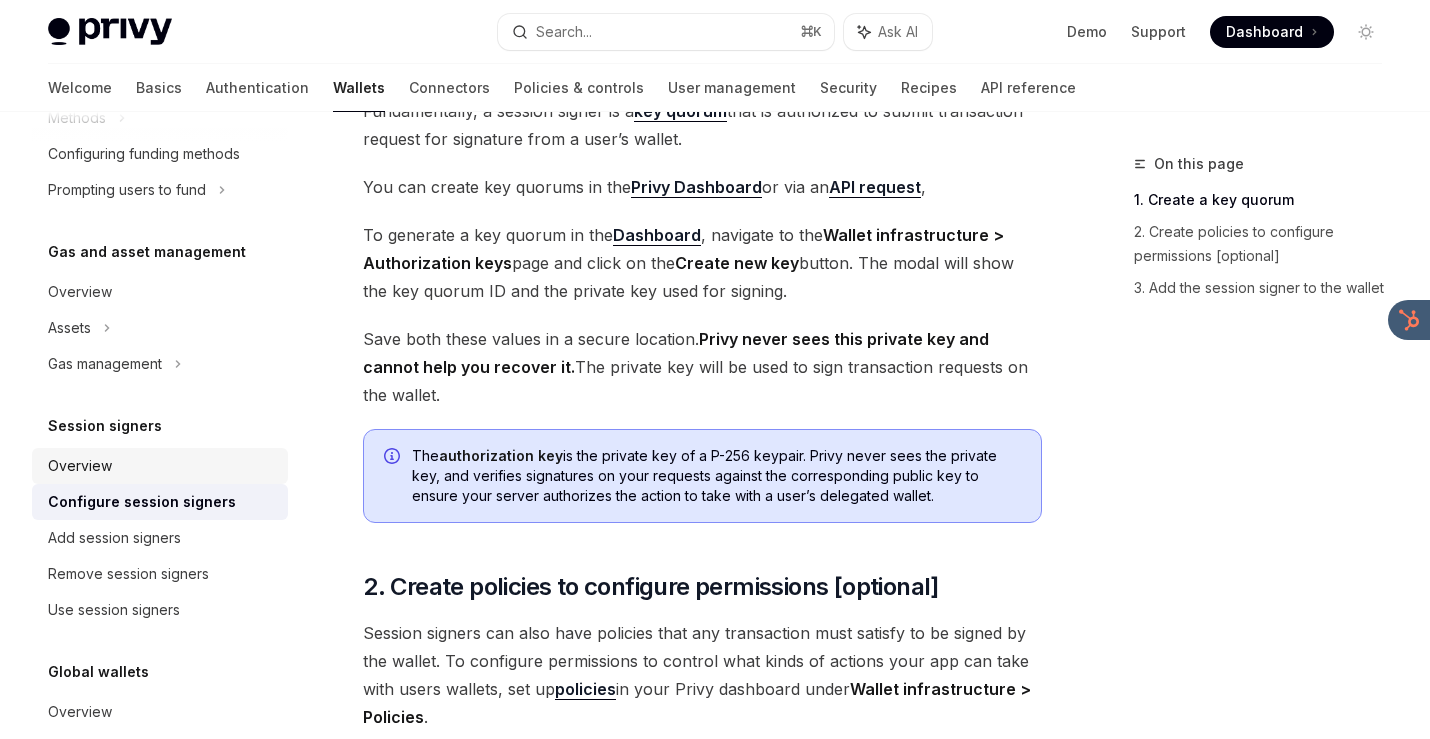 click on "Overview" at bounding box center [162, 466] 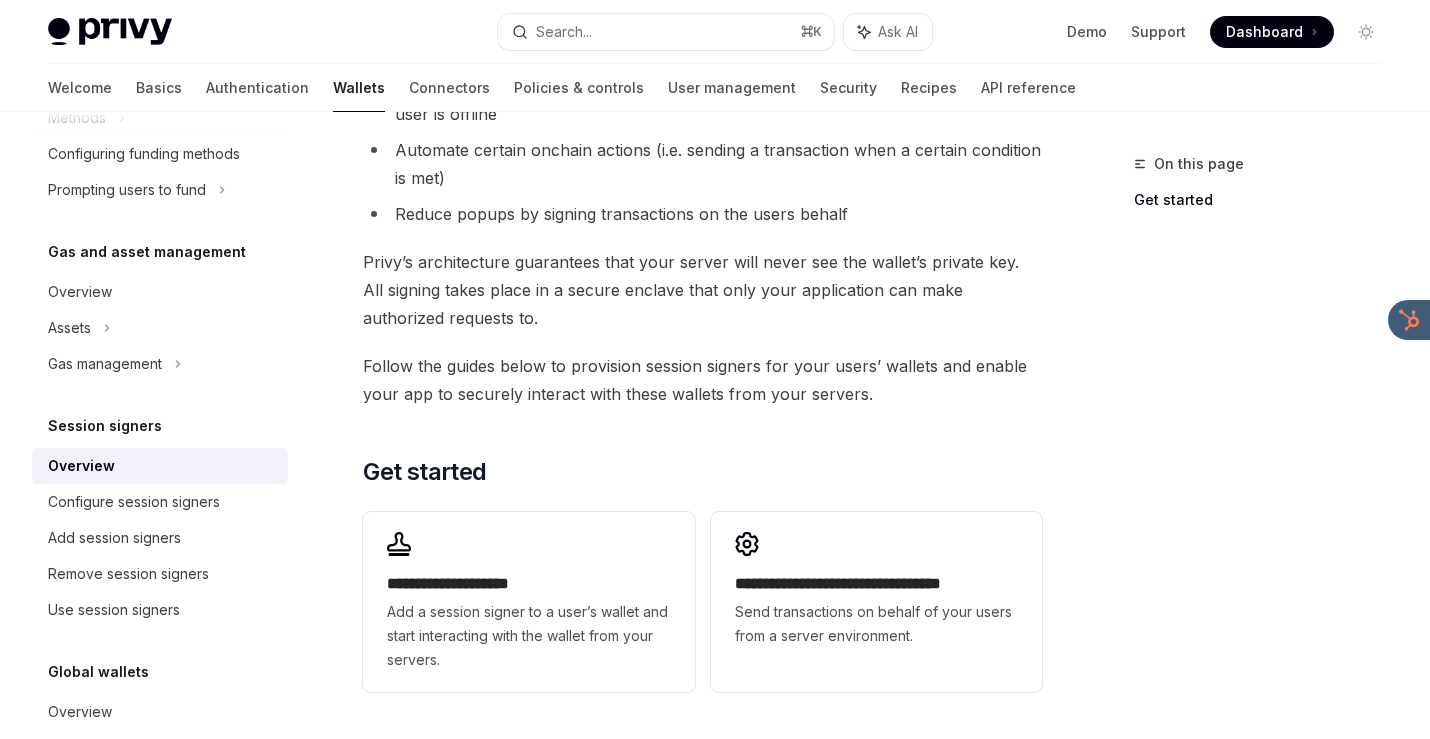 scroll, scrollTop: 361, scrollLeft: 0, axis: vertical 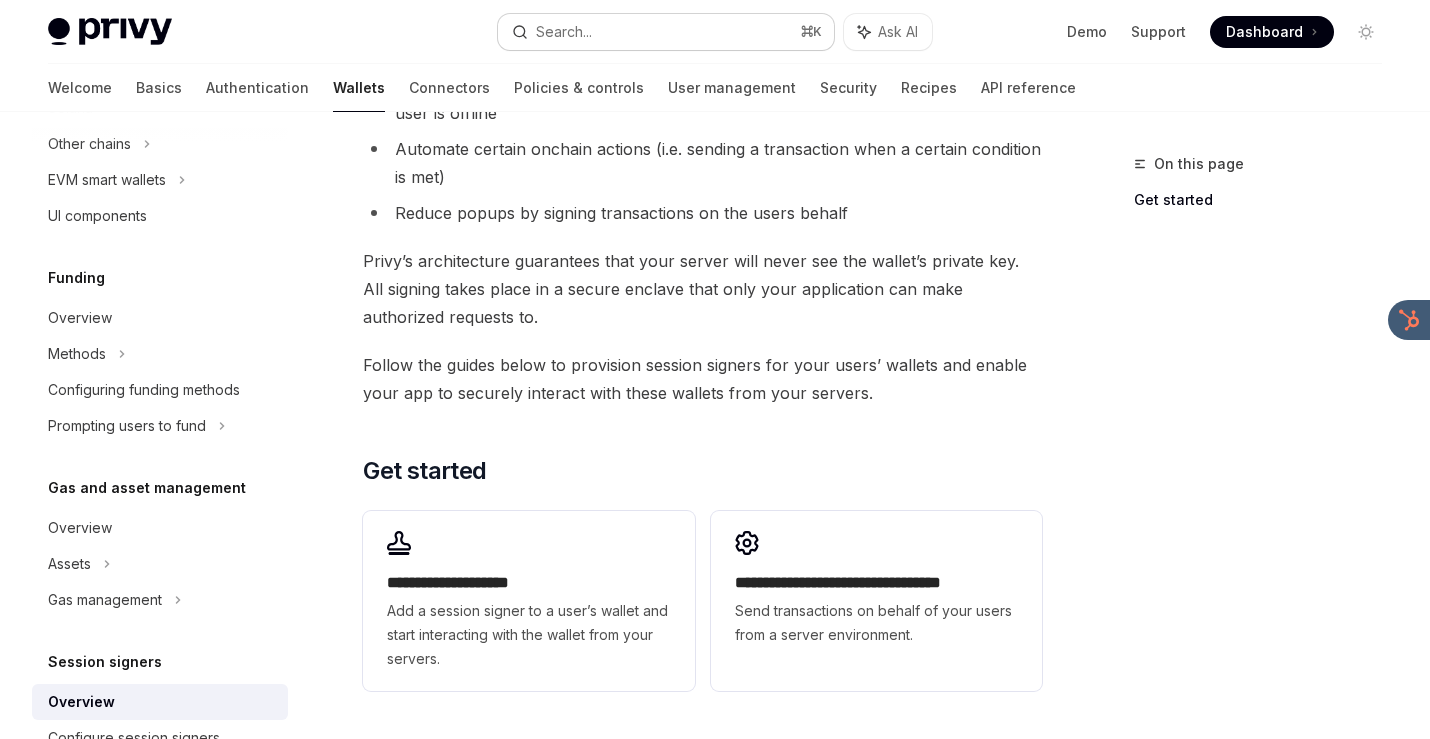 click on "Search... ⌘ K" at bounding box center [666, 32] 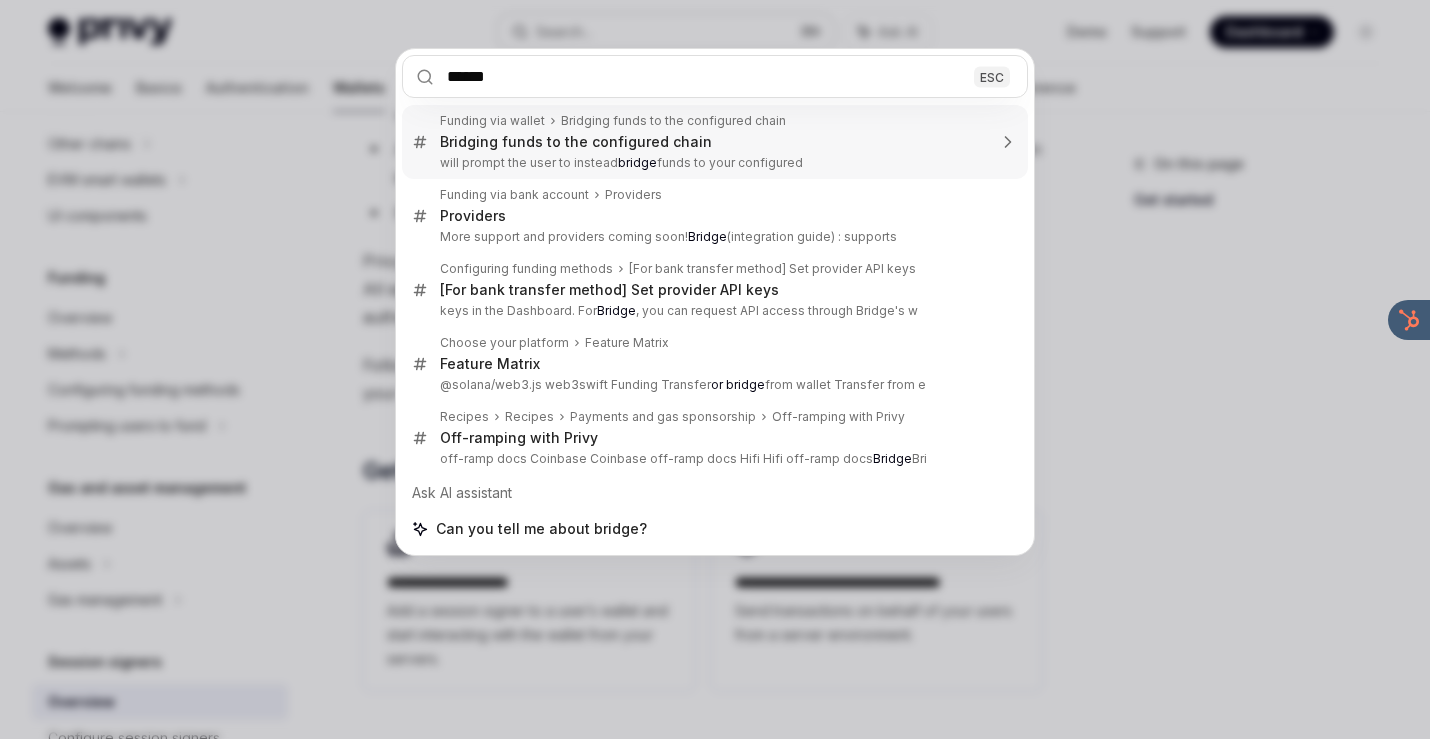 type on "*****" 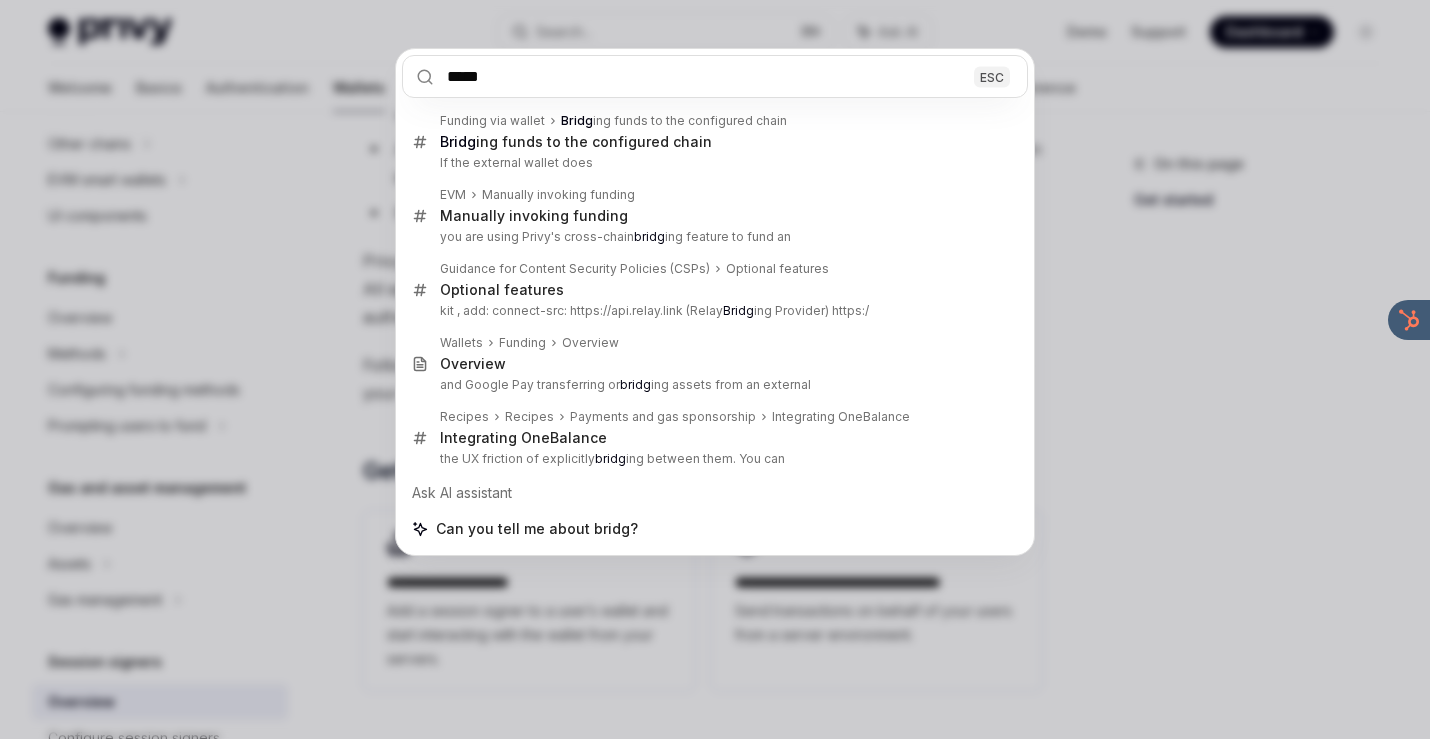 type on "*" 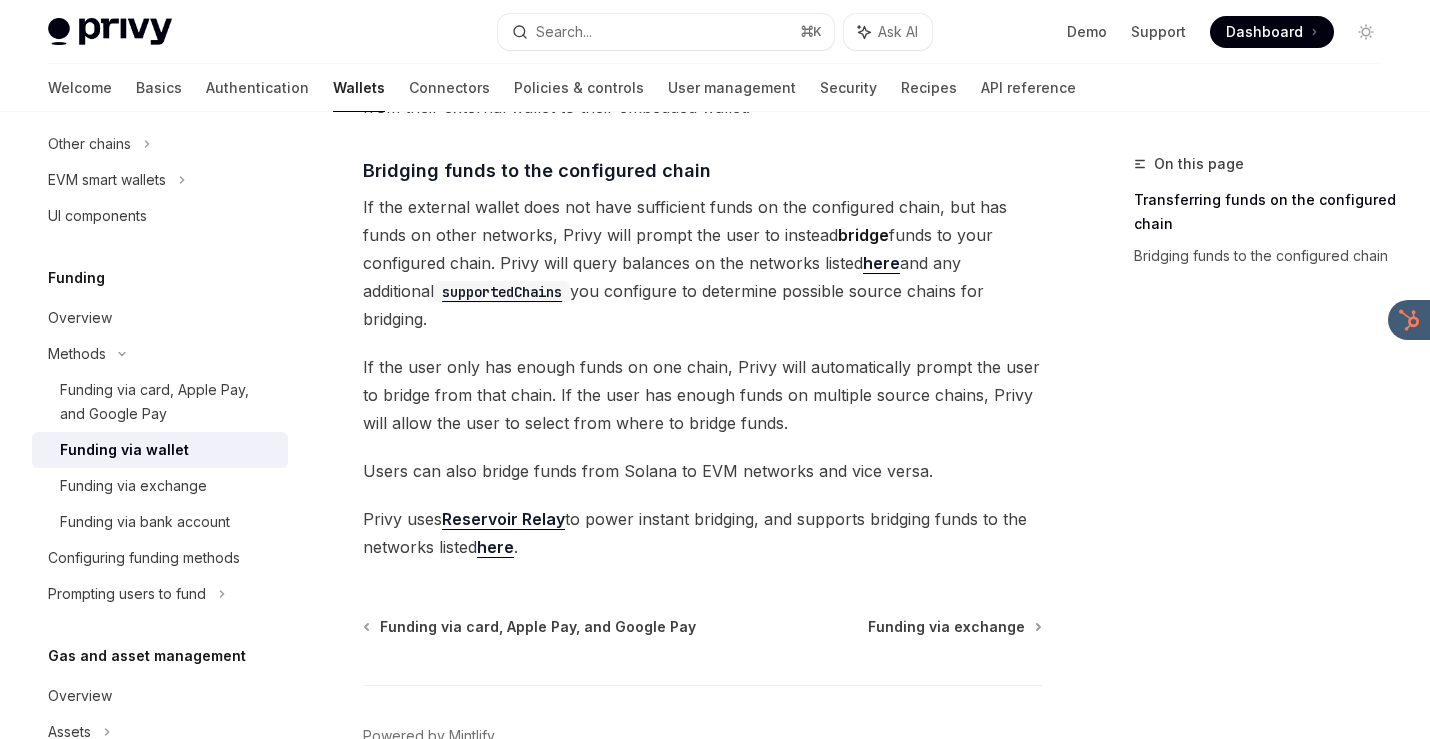 scroll, scrollTop: 622, scrollLeft: 0, axis: vertical 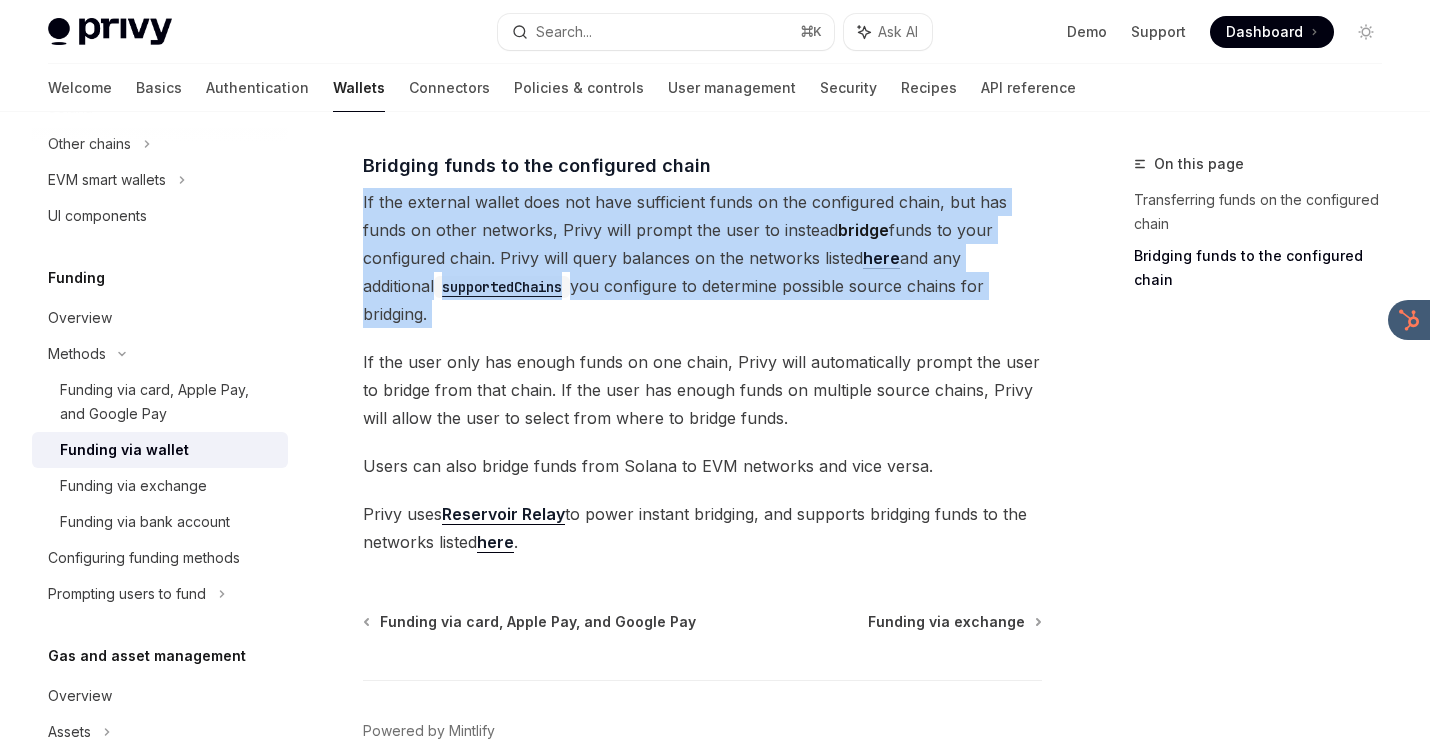drag, startPoint x: 735, startPoint y: 155, endPoint x: 680, endPoint y: 302, distance: 156.95222 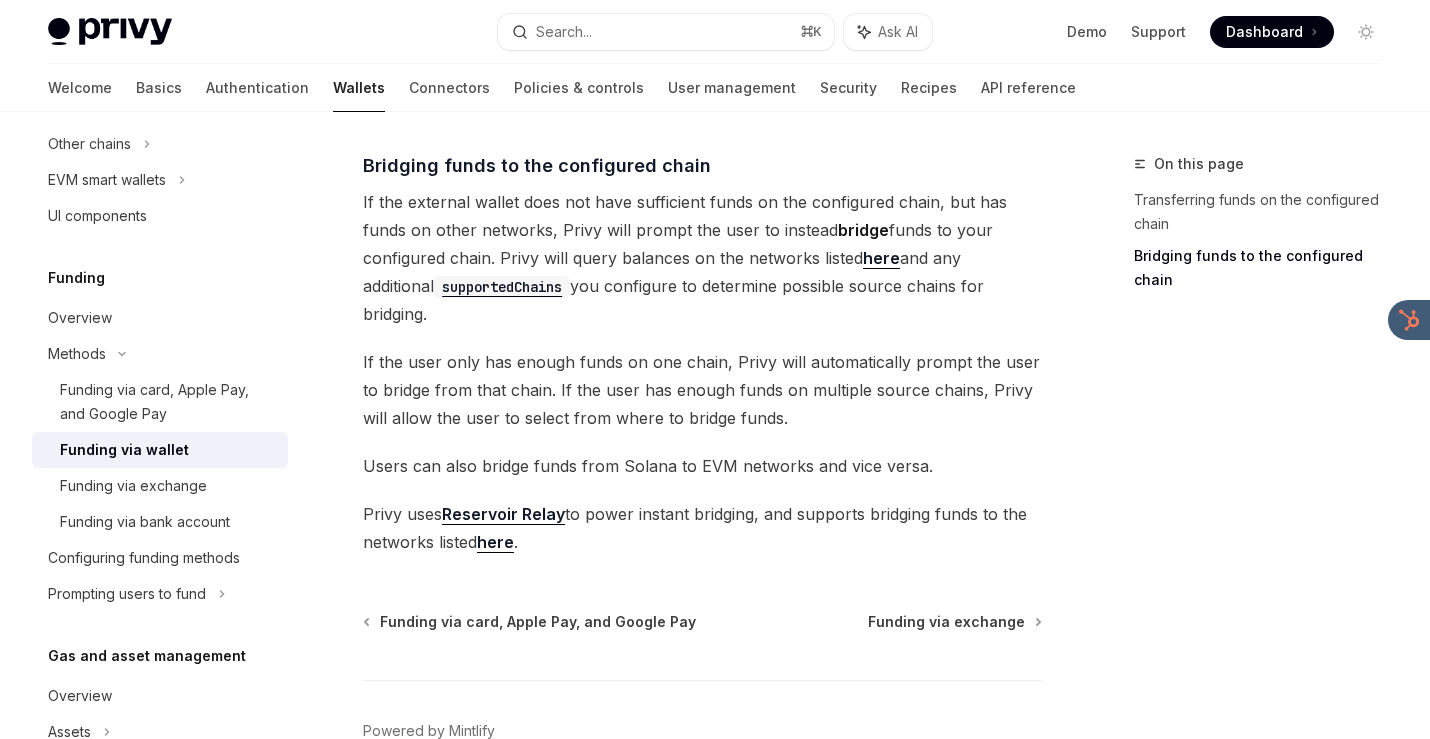 click on "The  transfer from wallets  funding option enables users to transfer or bridge funds from an external wallet (e.g. MetaMask, Phantom) to their embedded wallet within your app.
If a user chooses to fund via external wallet, Privy will prompt the user to connect their external wallet to your app and will query their balance on the  chain  you’ve configured in the Dashboard.
With external wallets, users can fund their accounts on EVM networks with the network’s native
asset (e.g. ETH, POL), USDC, or ERC20 tokens, and accounts on Solana with SOL.
​ Transferring funds on the configured chain
If the external wallet has sufficient funds on the configured chain, Privy will prompt the user to directly  transfer  funds on the configured chain.
If users don’t want to connect an external wallet, Privy will also give the users to copy their embedded wallet address or scan it with a QR code, and manually transfer funds from their external wallet to their embedded wallet.
​
bridge here
here ." at bounding box center (702, 93) 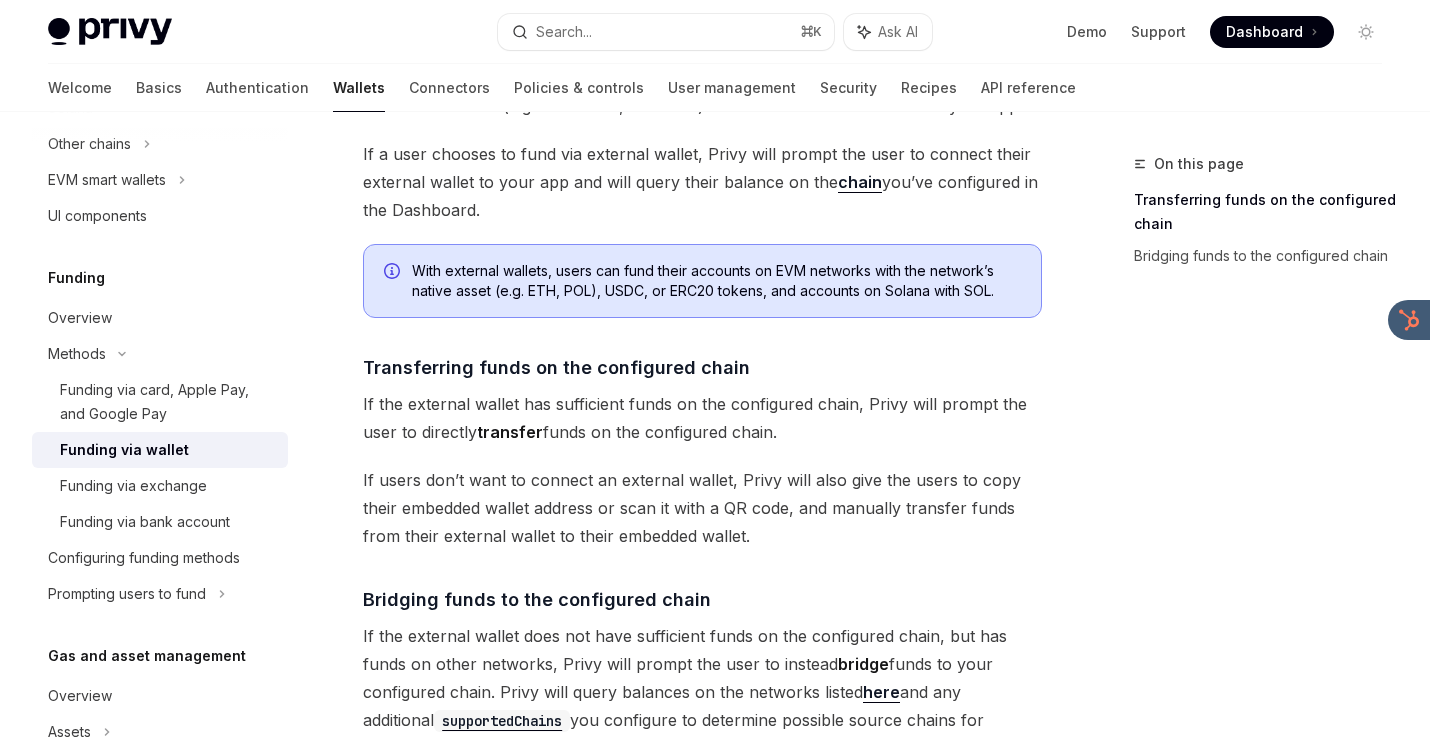 scroll, scrollTop: 0, scrollLeft: 0, axis: both 